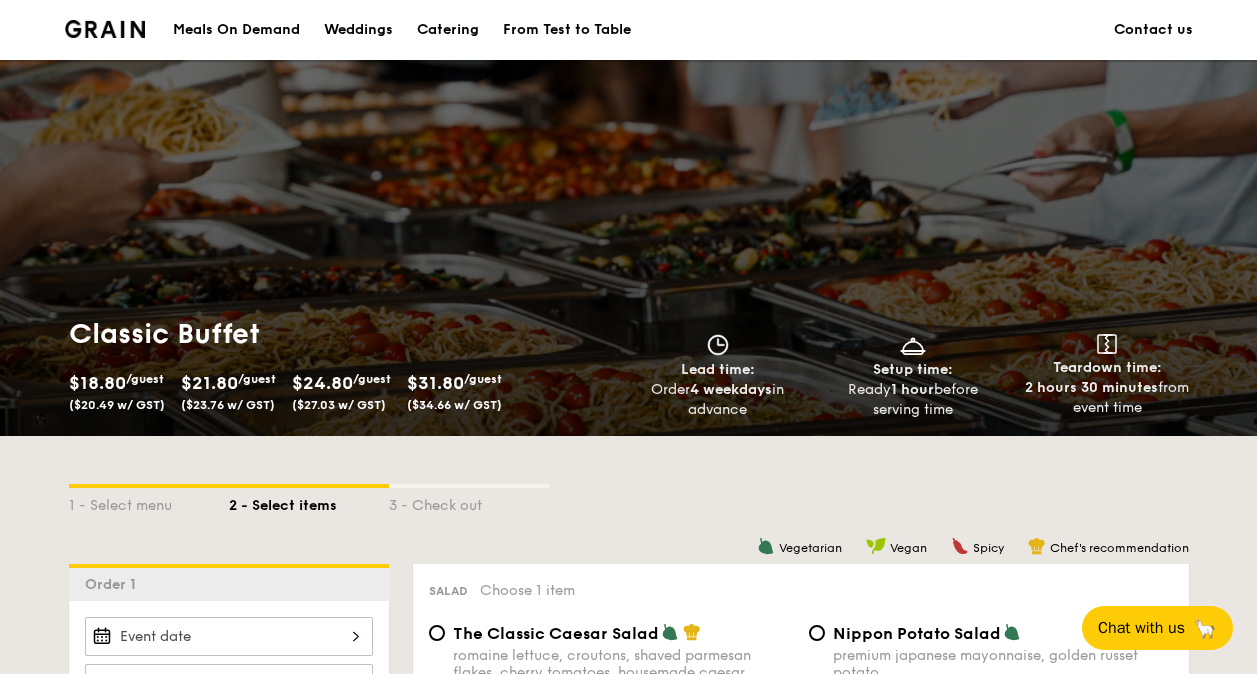 scroll, scrollTop: 200, scrollLeft: 0, axis: vertical 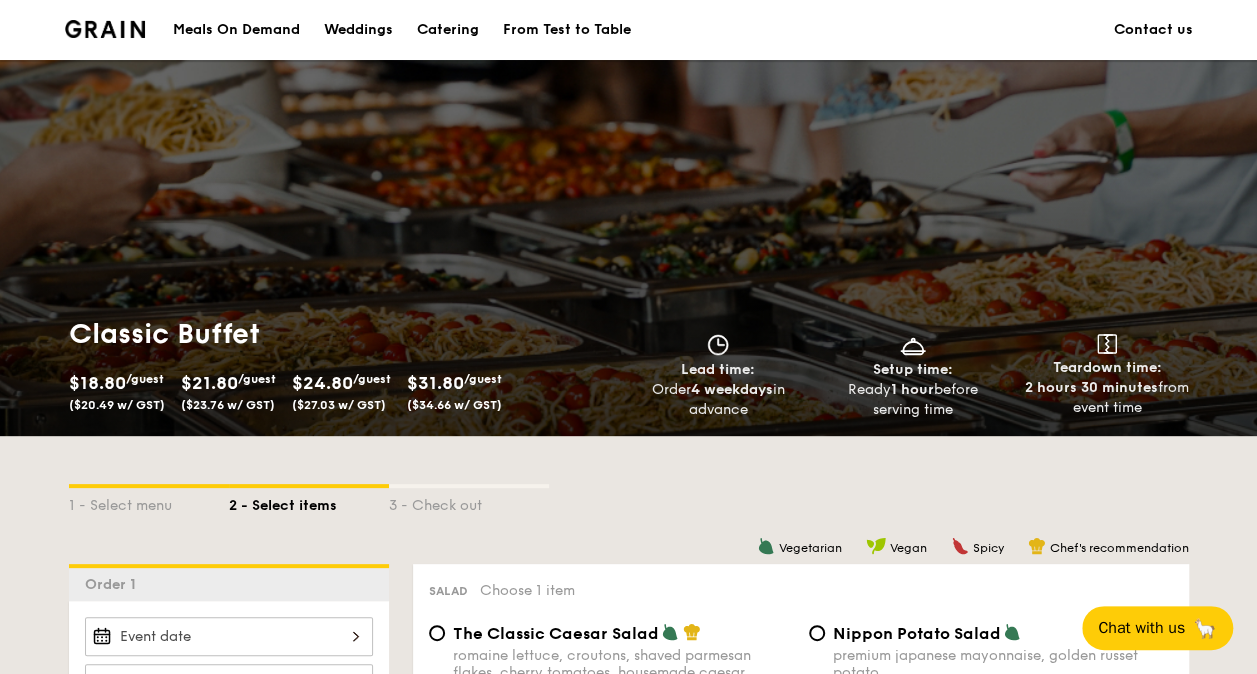 click on "Catering" at bounding box center [448, 30] 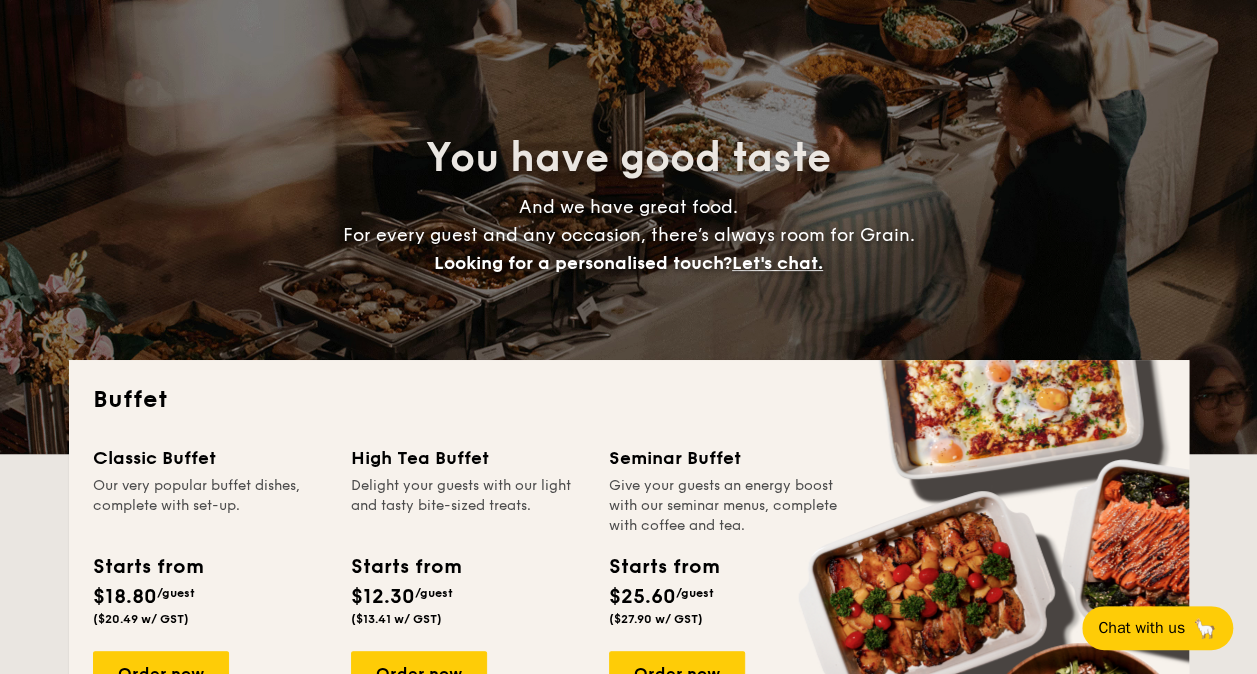 scroll, scrollTop: 300, scrollLeft: 0, axis: vertical 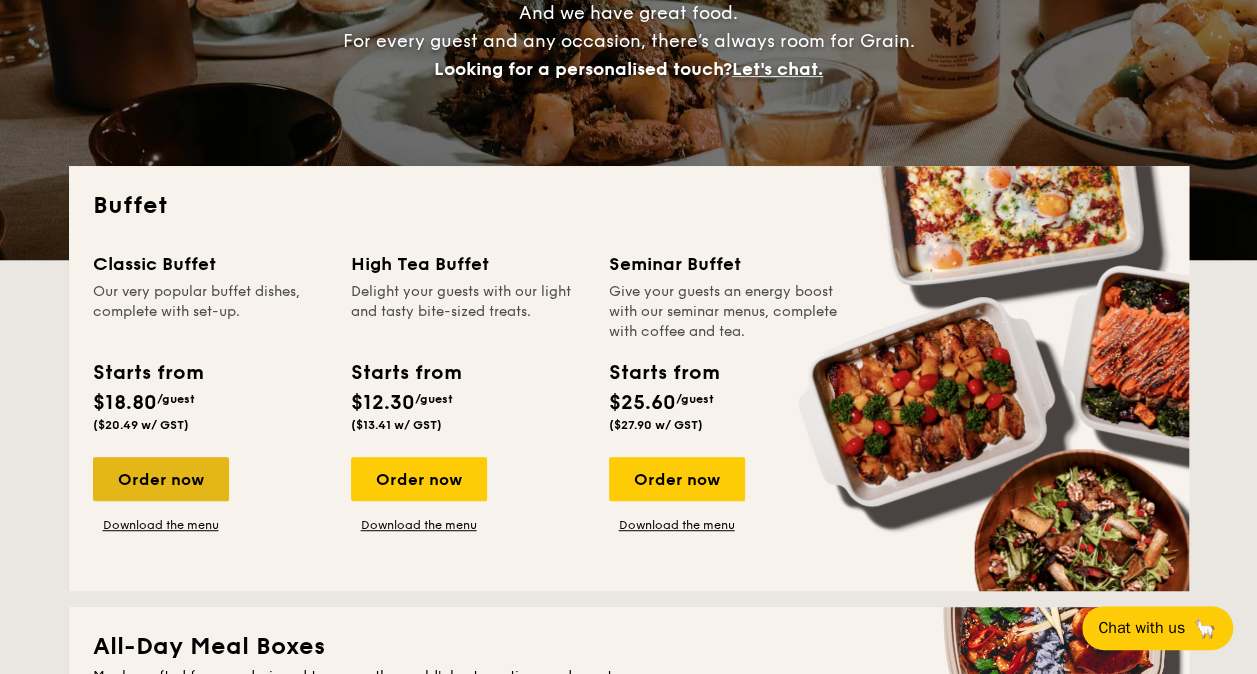 click on "Order now" at bounding box center (161, 479) 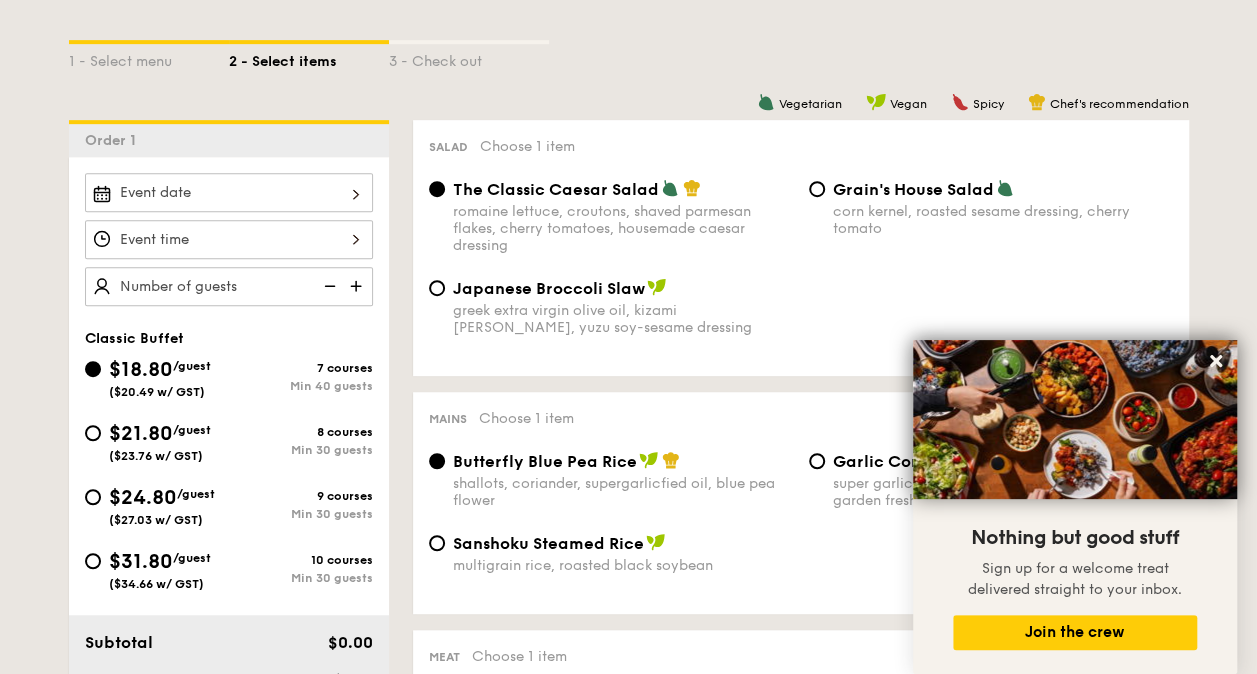 scroll, scrollTop: 600, scrollLeft: 0, axis: vertical 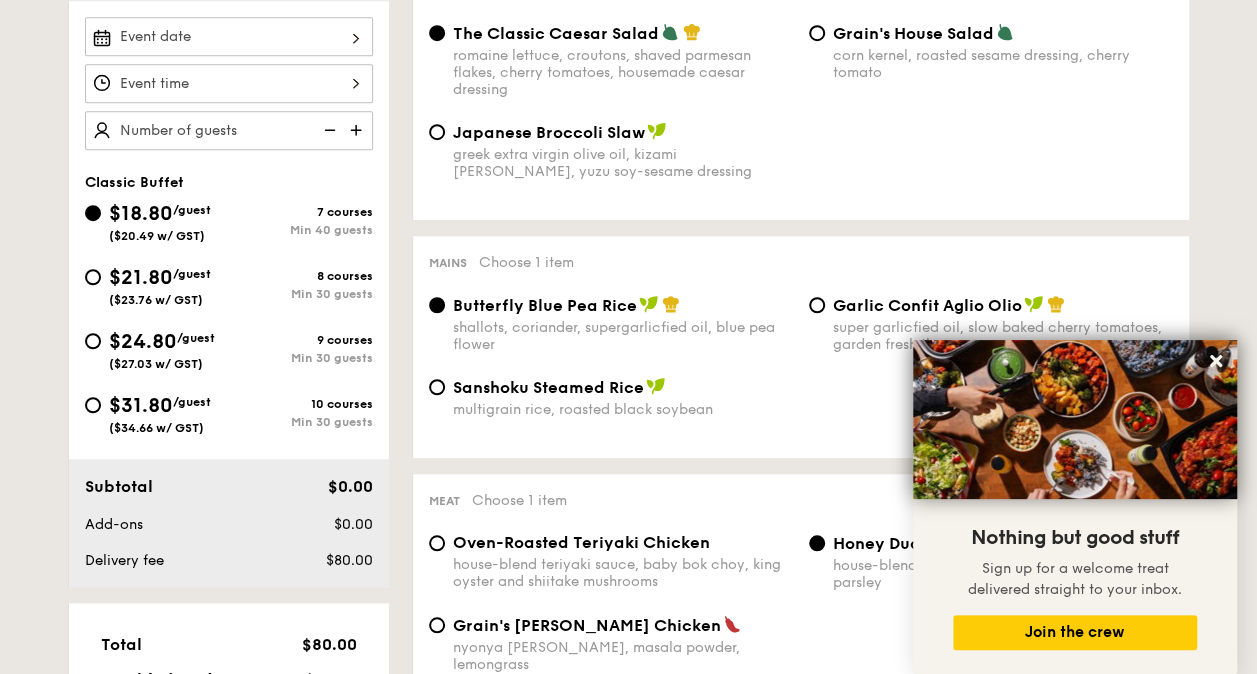 click on "$21.80" at bounding box center [141, 278] 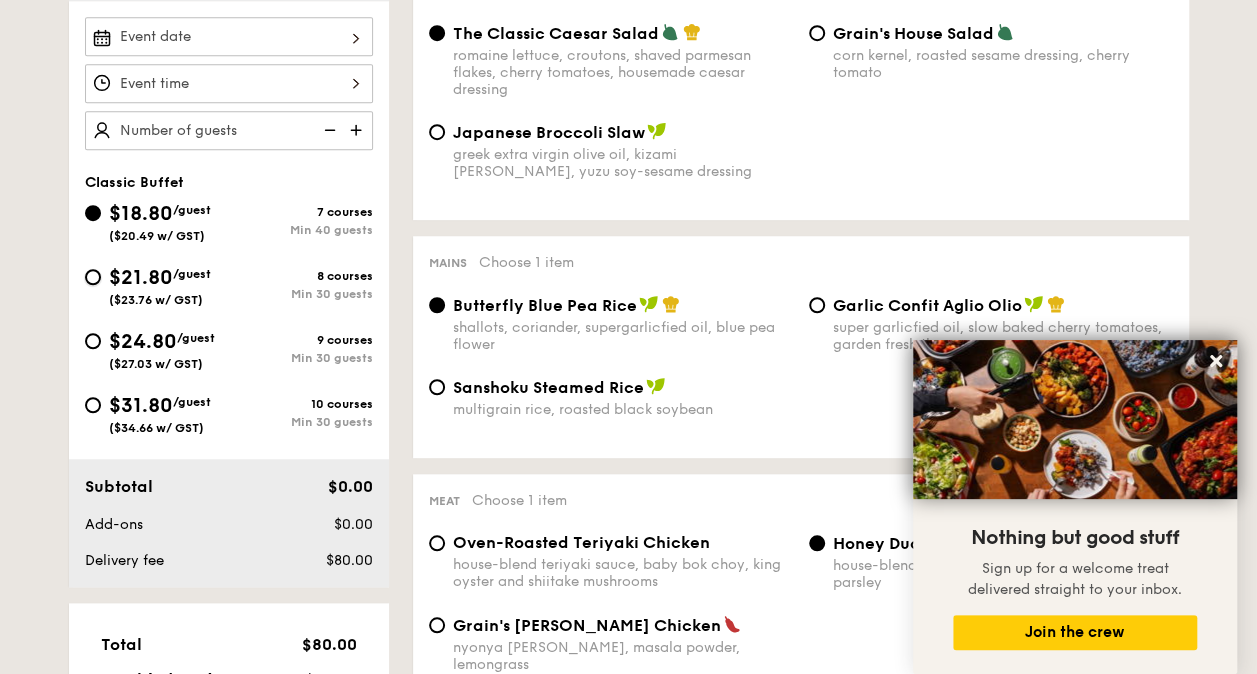 click on "$21.80
/guest
($23.76 w/ GST)
8 courses
Min 30 guests" at bounding box center (93, 277) 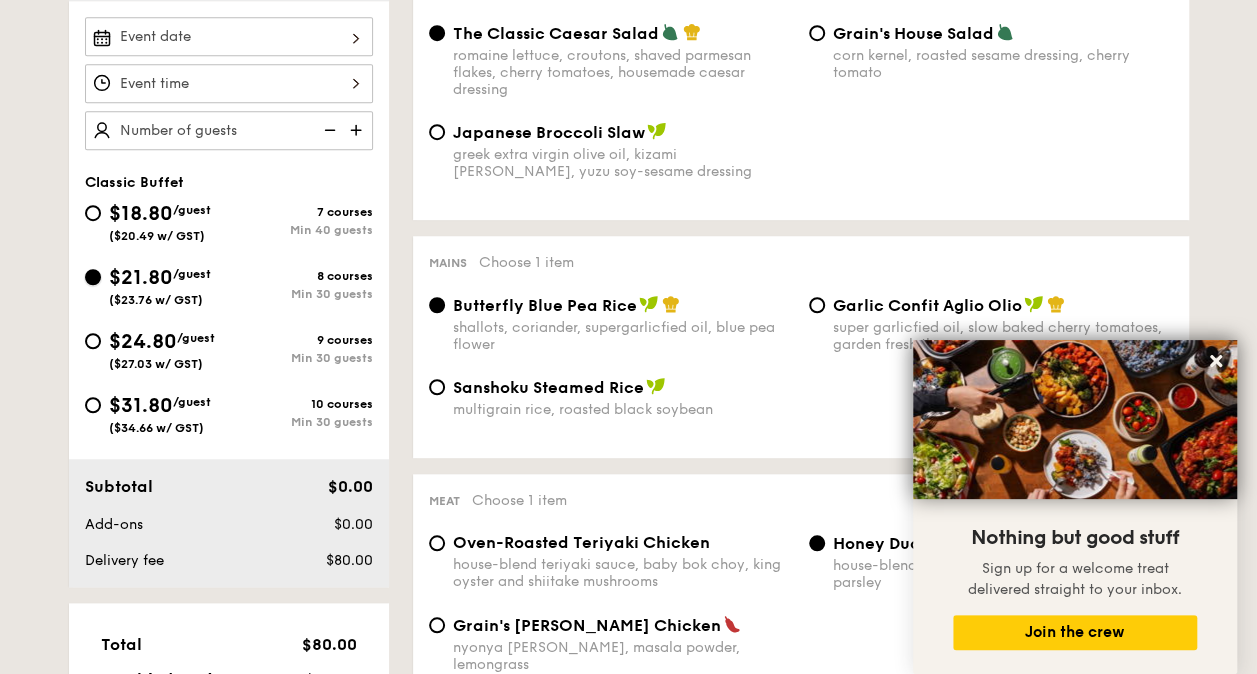 radio on "true" 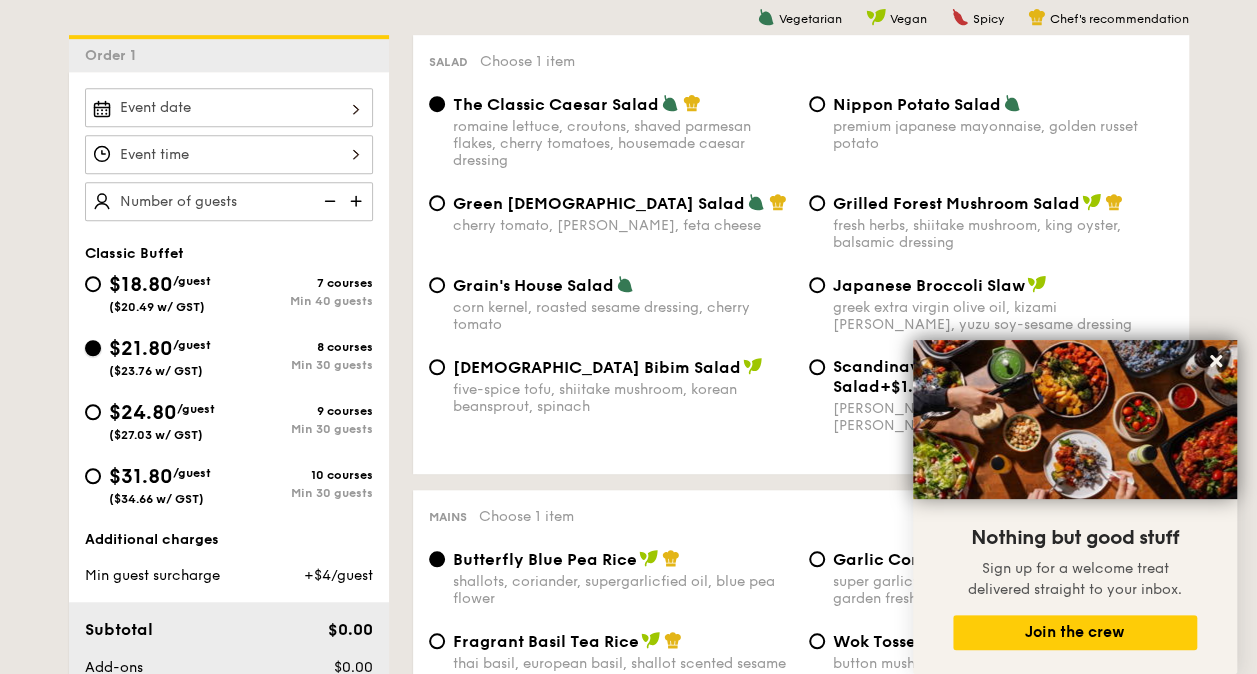 scroll, scrollTop: 500, scrollLeft: 0, axis: vertical 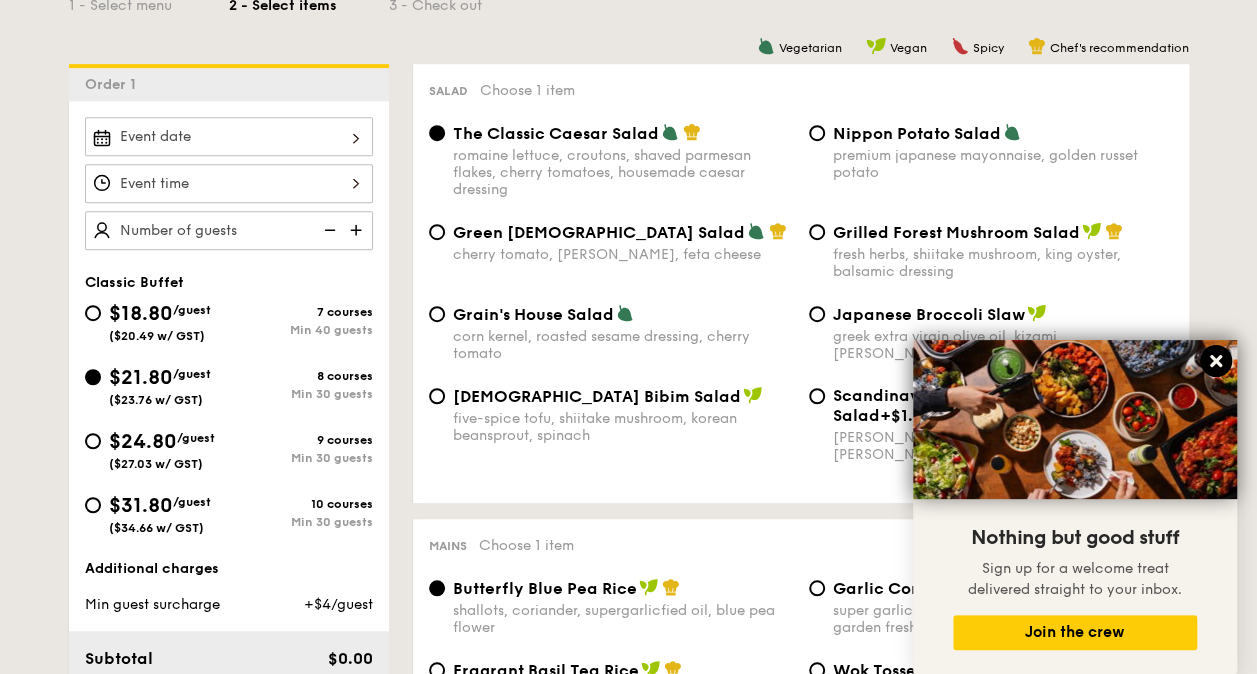 click 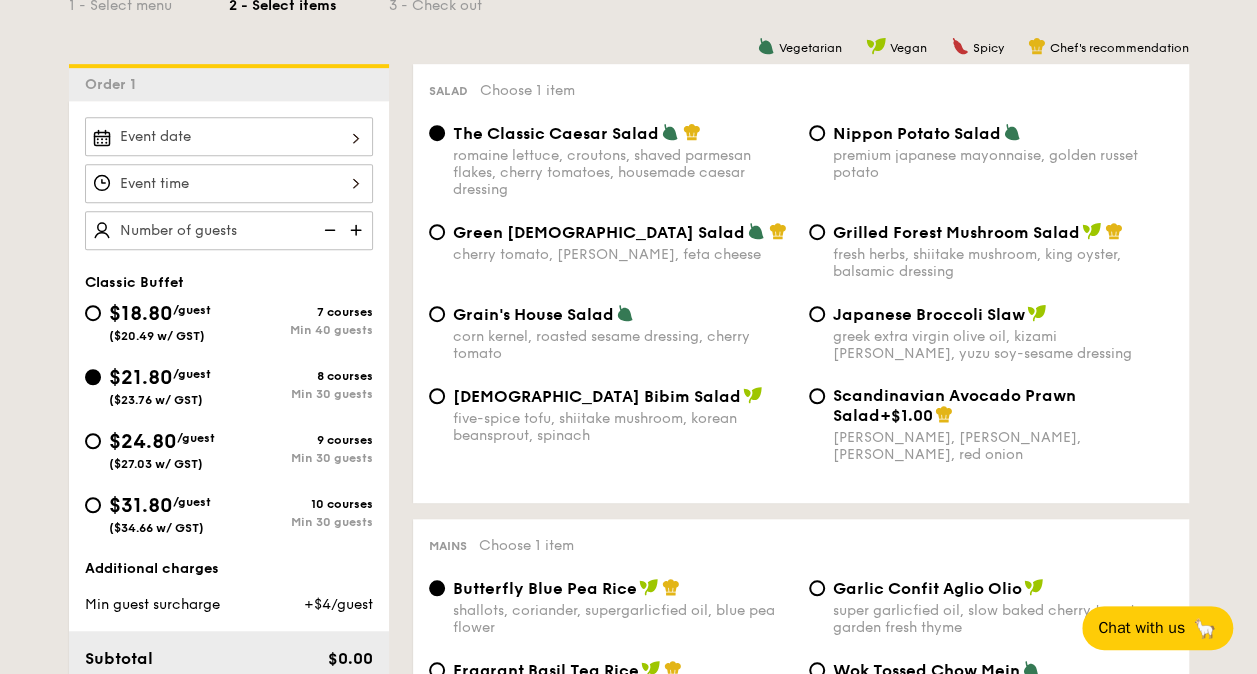 scroll, scrollTop: 600, scrollLeft: 0, axis: vertical 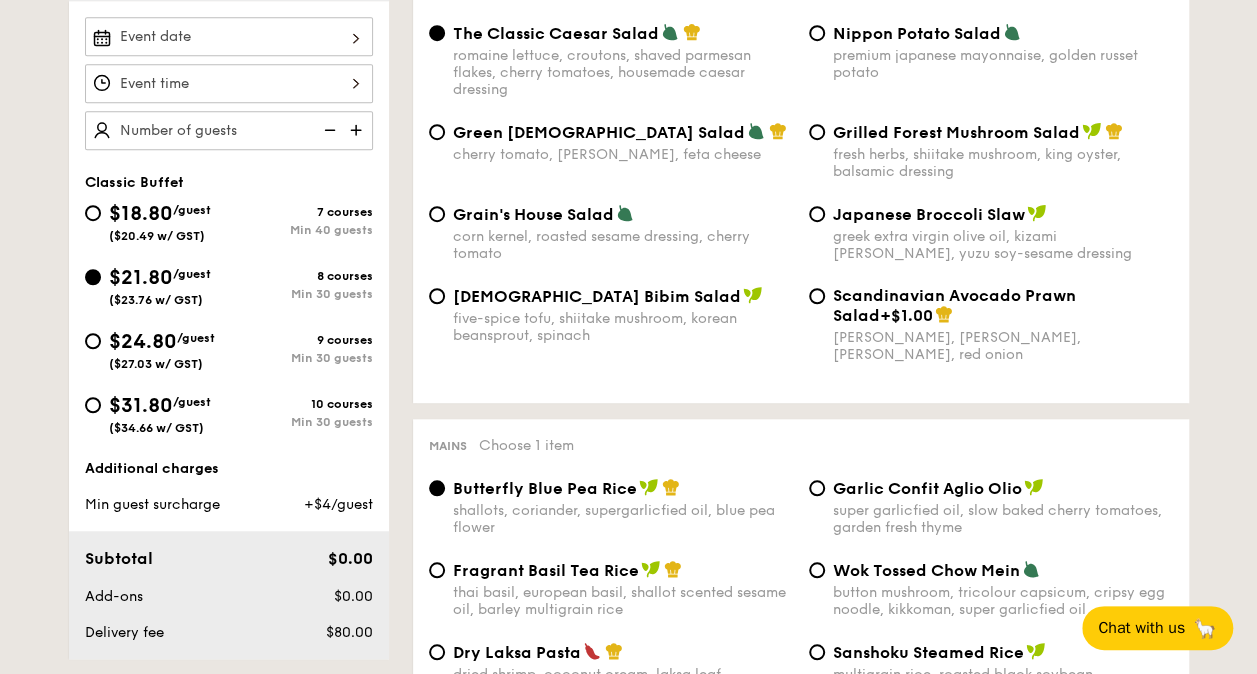 click on "Grain's House Salad" at bounding box center [533, 214] 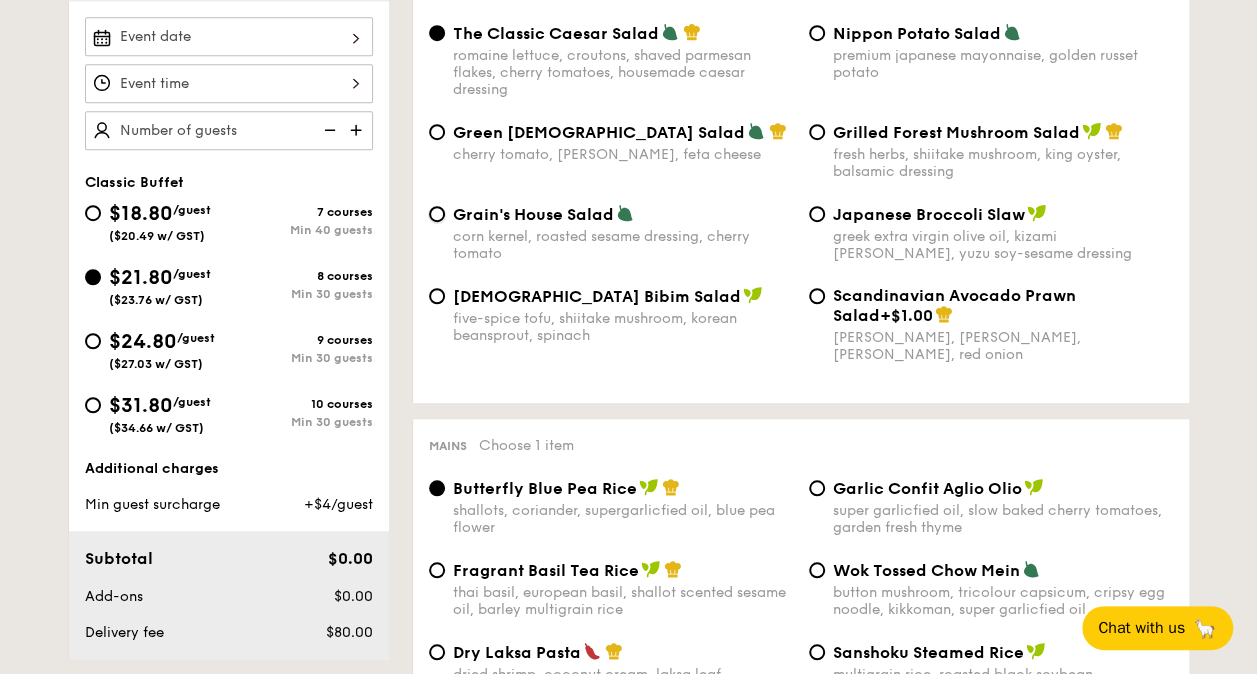 click on "Grain's House Salad corn kernel, roasted sesame dressing, cherry tomato" at bounding box center (437, 214) 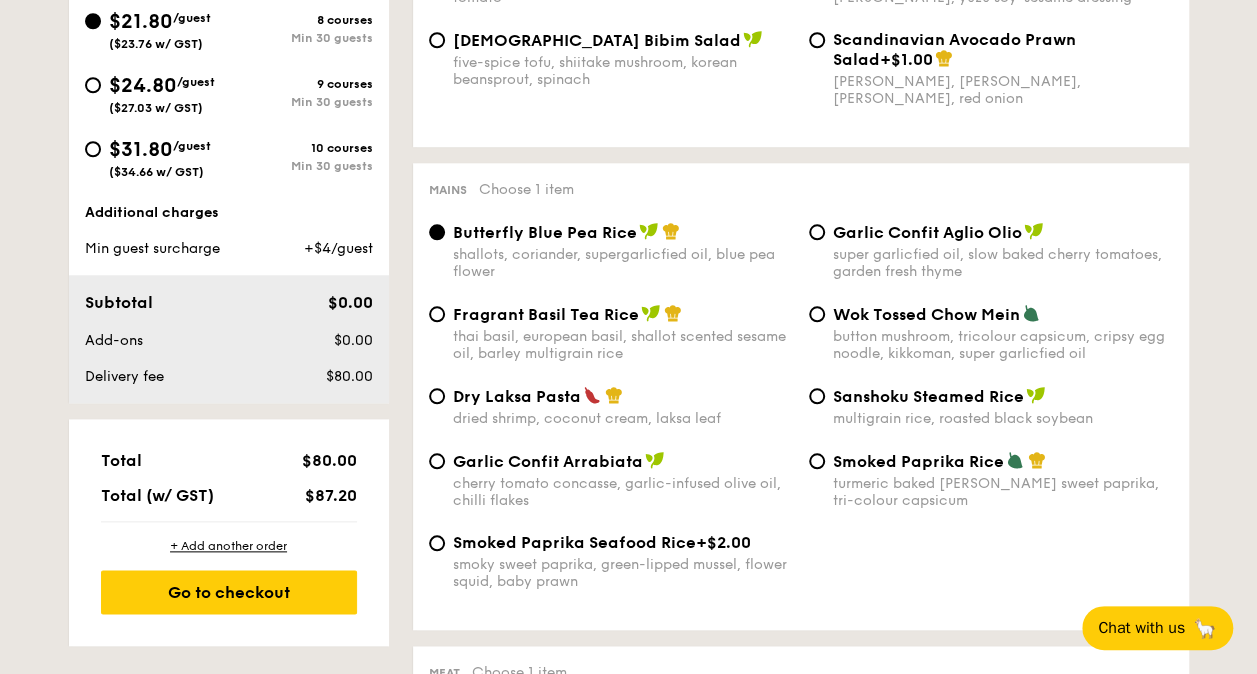 scroll, scrollTop: 900, scrollLeft: 0, axis: vertical 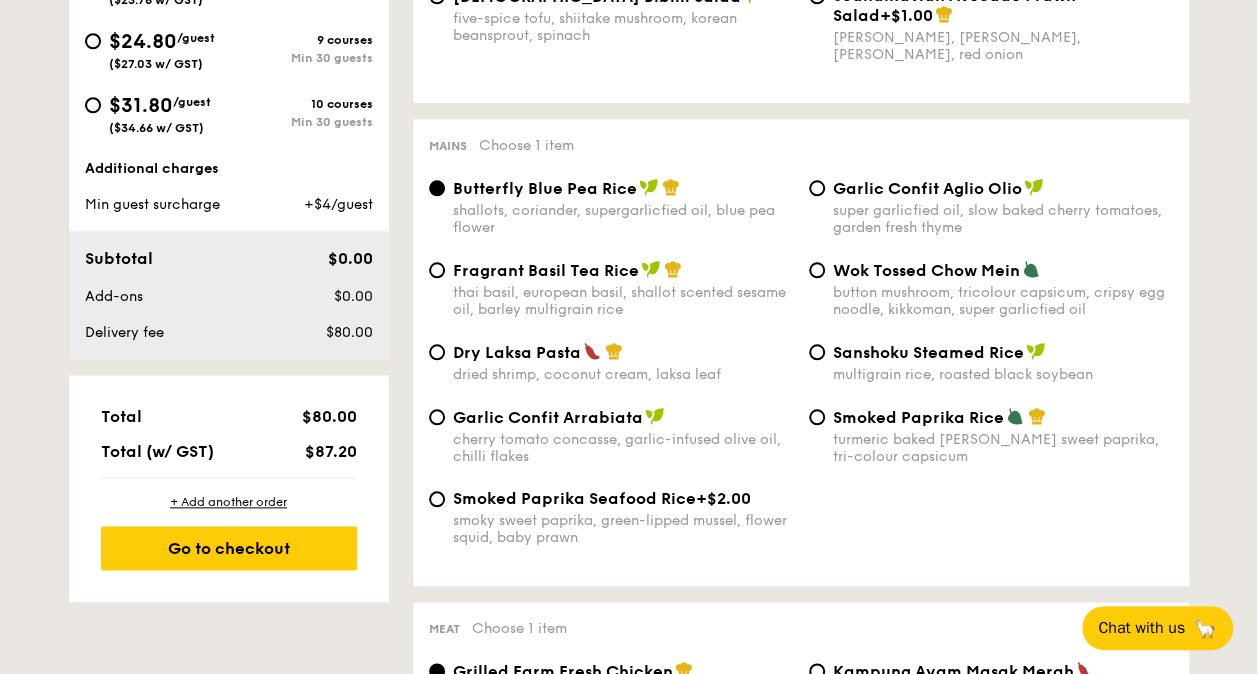 click on "Wok Tossed Chow Mein button mushroom, tricolour capsicum, cripsy egg noodle, kikkoman, super garlicfied oil" at bounding box center (991, 289) 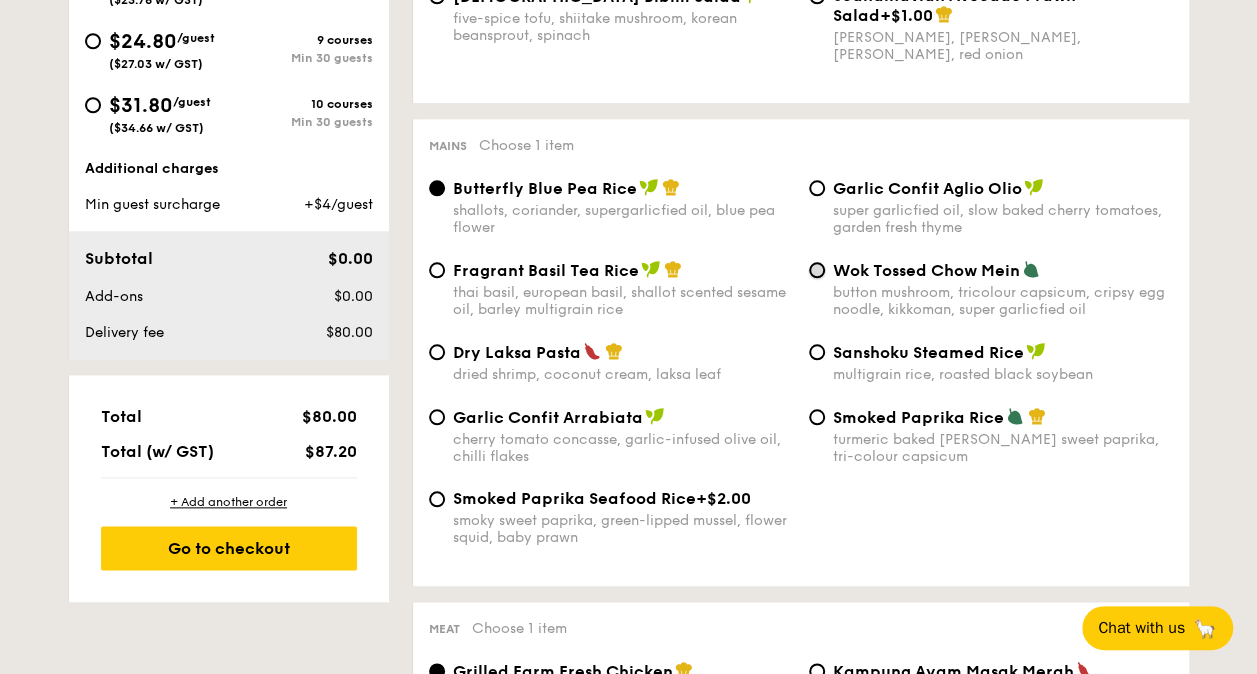 click on "Wok Tossed Chow Mein button mushroom, tricolour capsicum, cripsy egg noodle, kikkoman, super garlicfied oil" at bounding box center [817, 270] 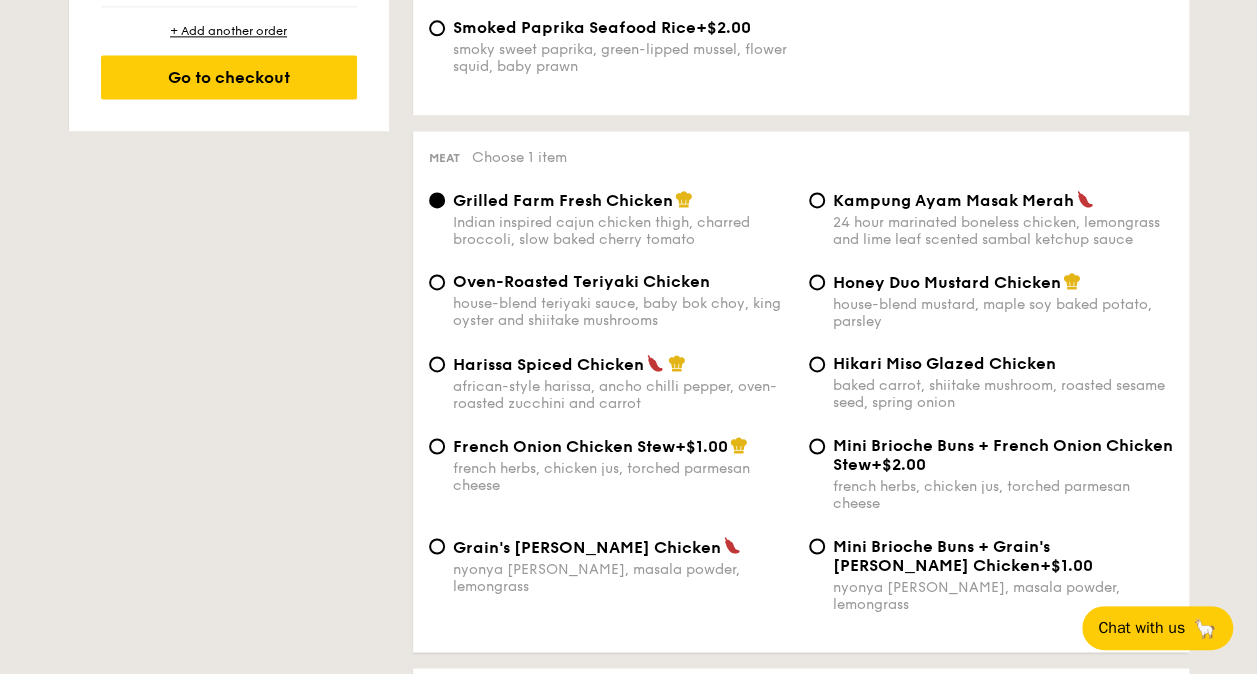 scroll, scrollTop: 1400, scrollLeft: 0, axis: vertical 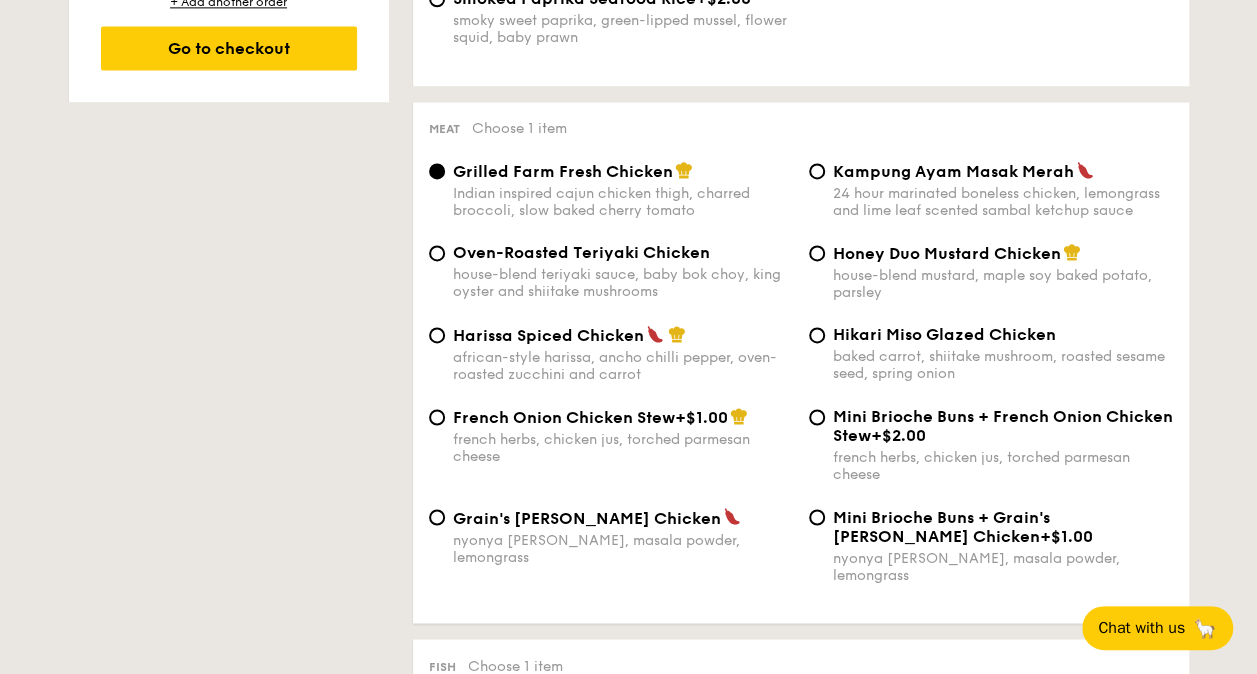 click on "Oven-Roasted Teriyaki Chicken house-blend teriyaki sauce, baby bok choy, king oyster and shiitake mushrooms" at bounding box center [623, 271] 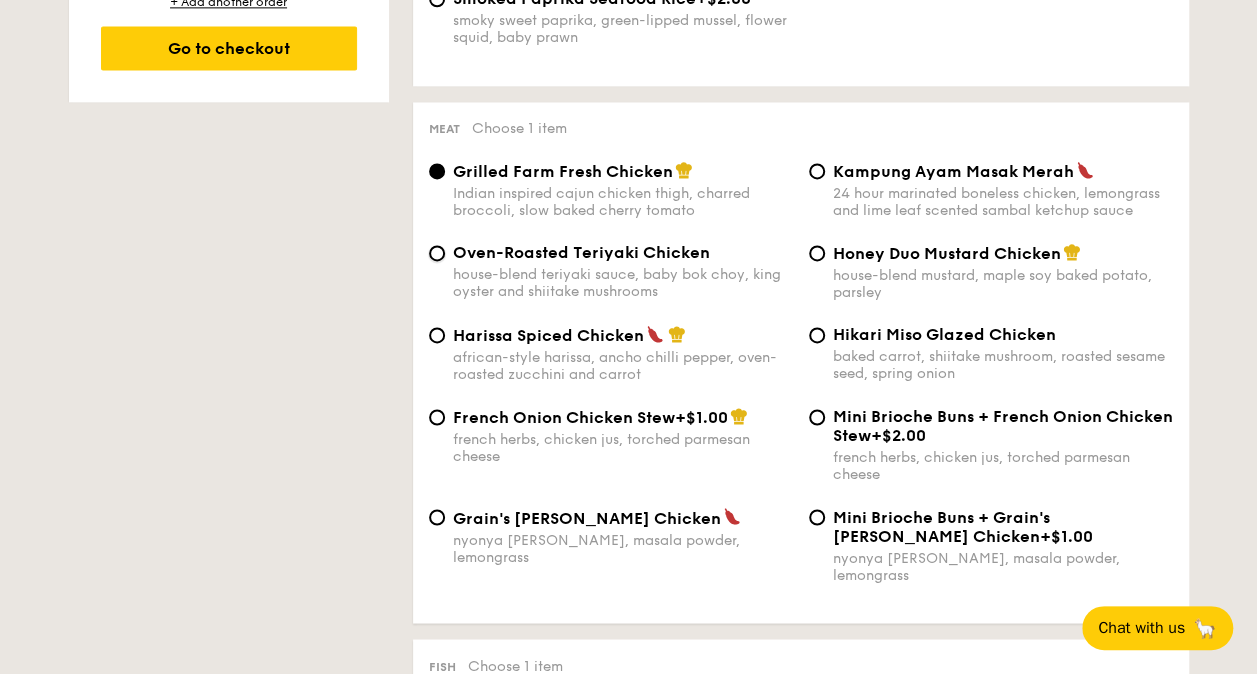 click on "Oven-Roasted Teriyaki Chicken house-blend teriyaki sauce, baby bok choy, king oyster and shiitake mushrooms" at bounding box center (437, 253) 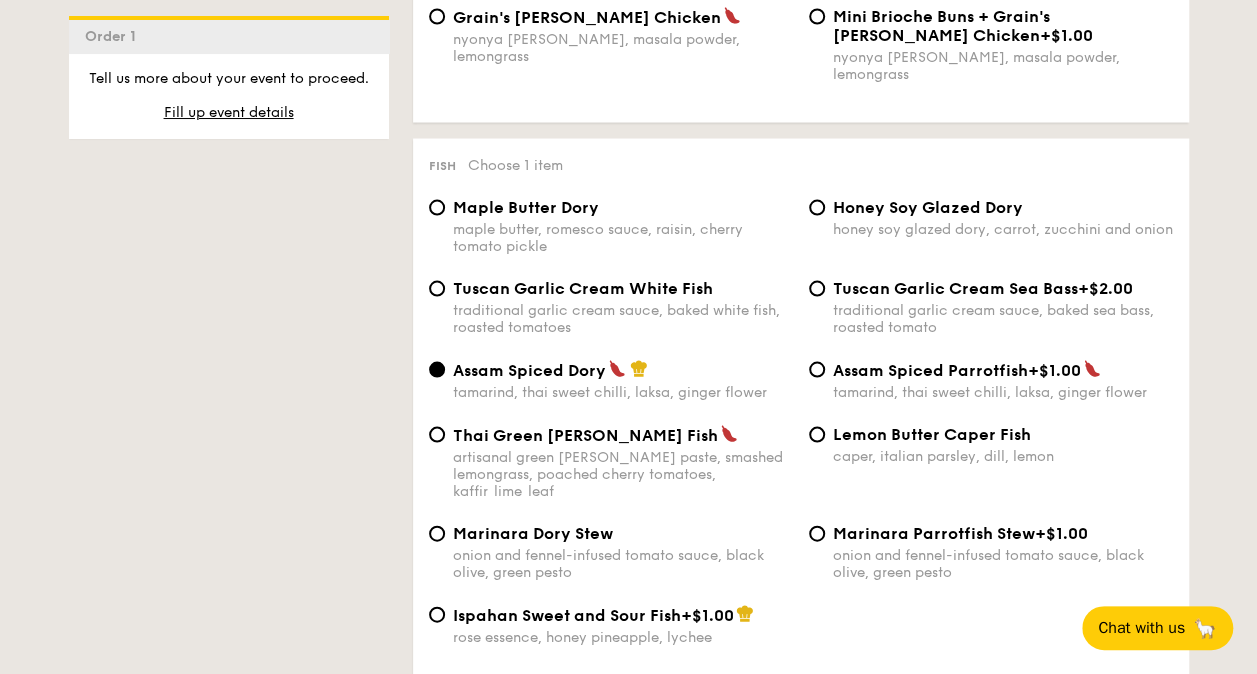 scroll, scrollTop: 2000, scrollLeft: 0, axis: vertical 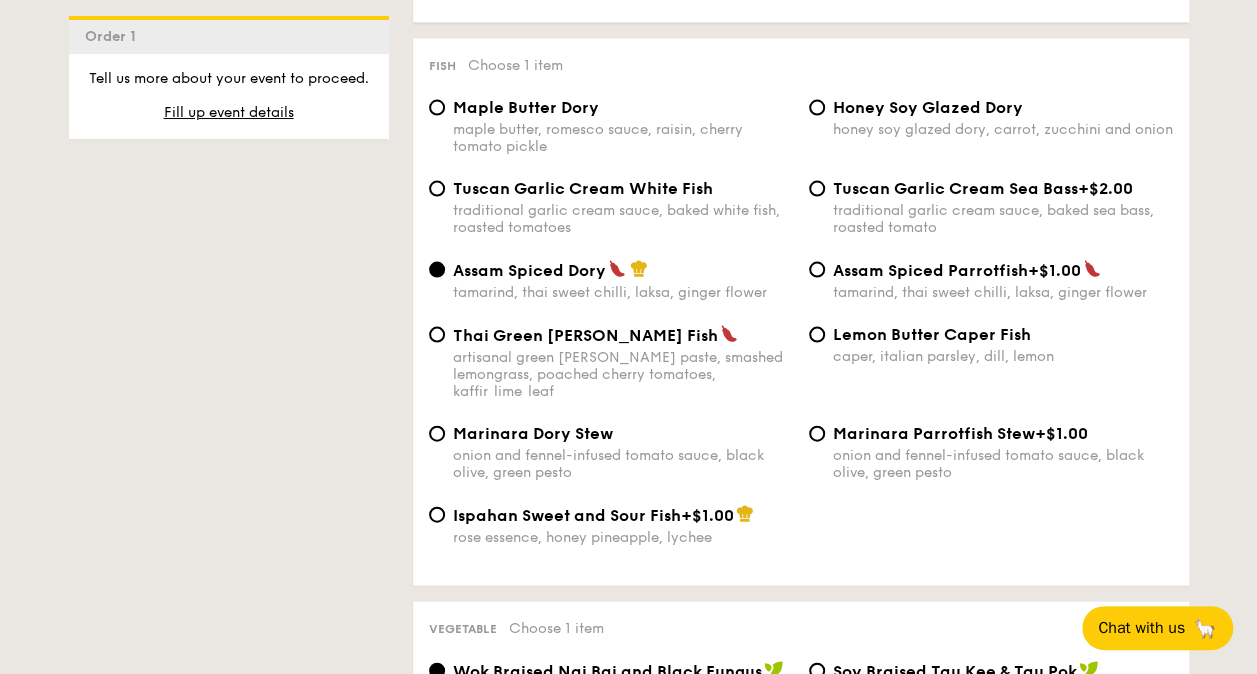 click on "rose essence, honey pineapple, lychee" at bounding box center (623, 537) 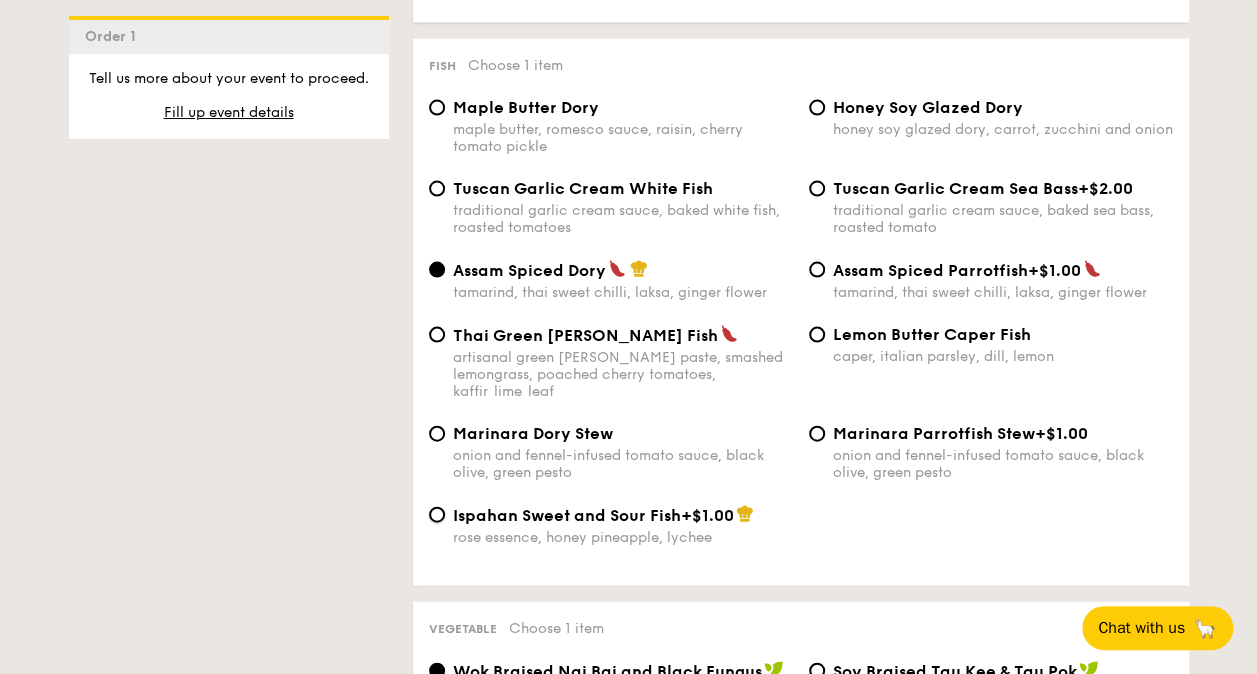 click on "Ispahan Sweet and Sour Fish
+$1.00
rose essence, honey pineapple, lychee" at bounding box center [437, 515] 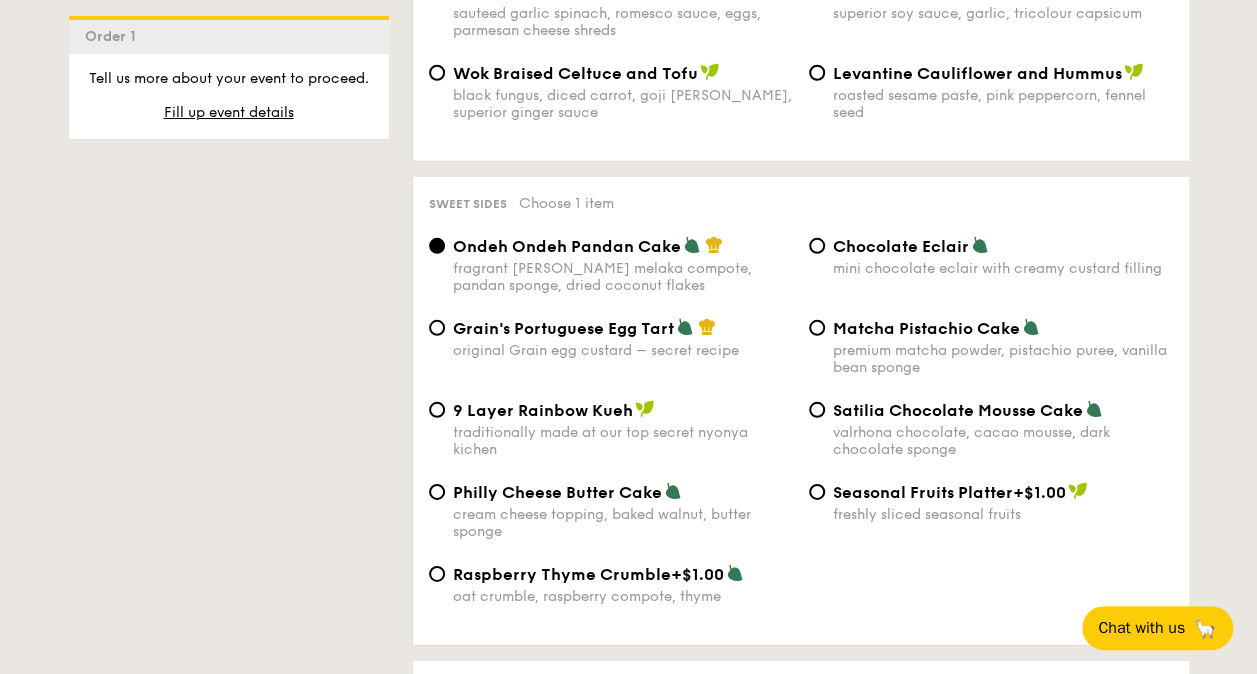scroll, scrollTop: 2900, scrollLeft: 0, axis: vertical 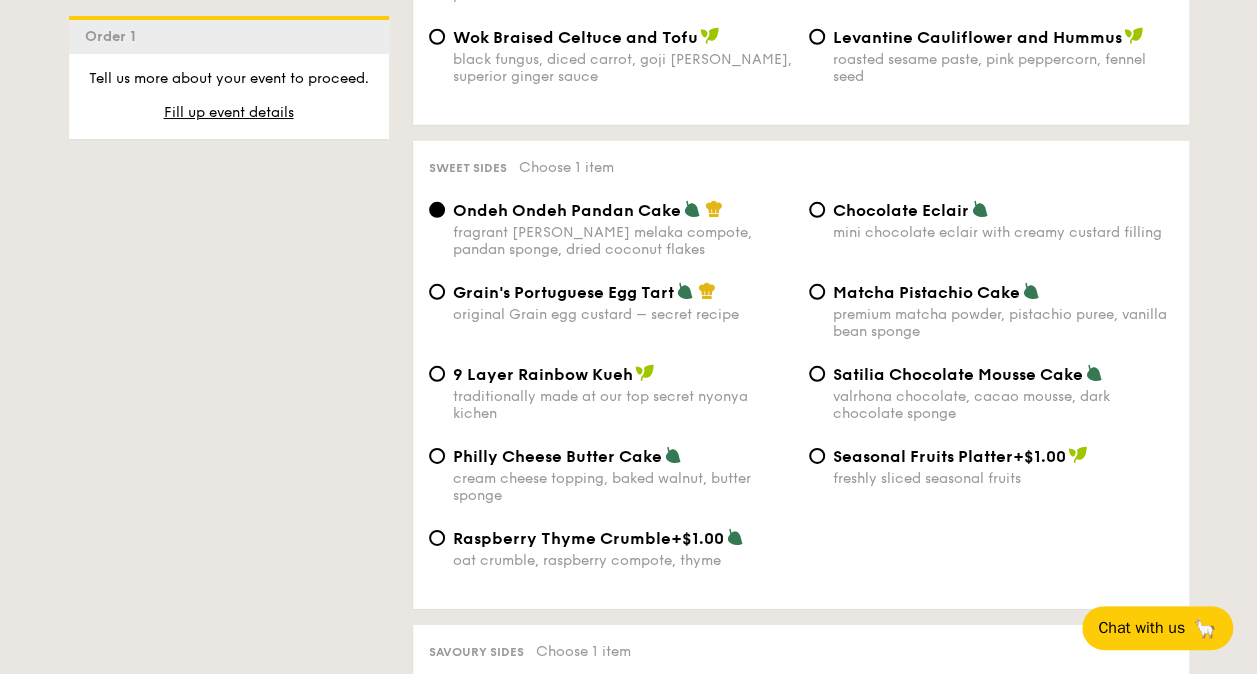 click on "Chocolate Eclair mini chocolate eclair with creamy custard filling" at bounding box center (991, 220) 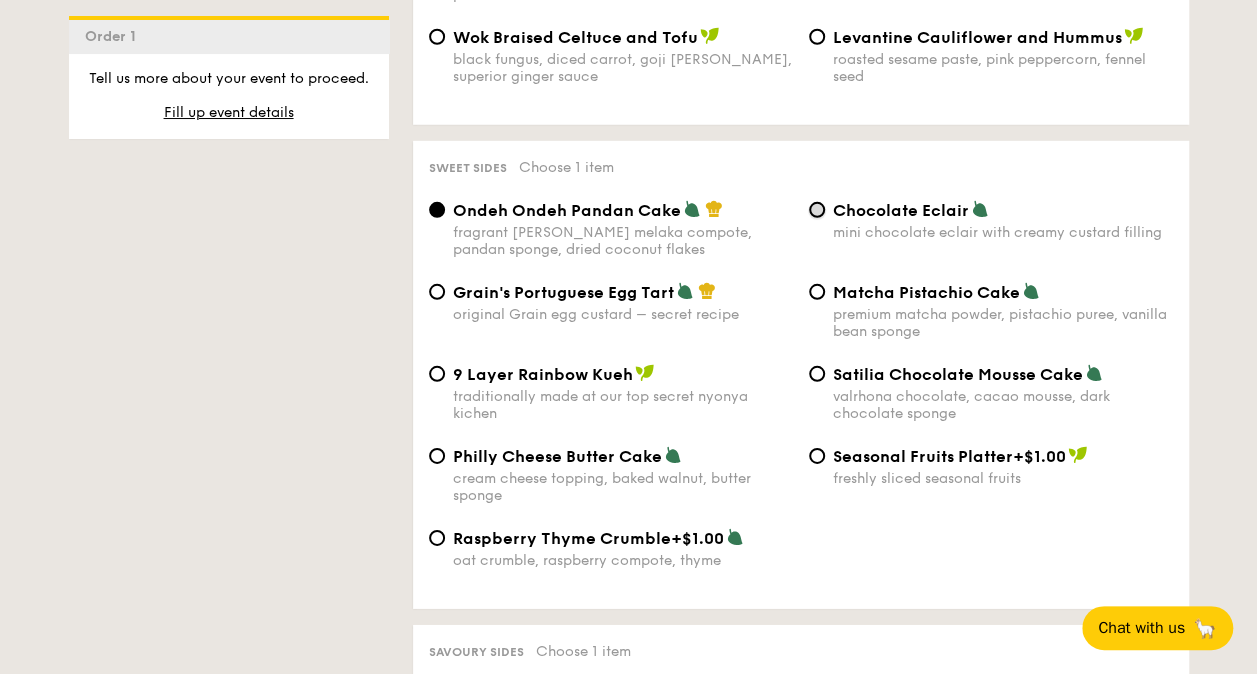 click on "Chocolate Eclair mini chocolate eclair with creamy custard filling" at bounding box center (817, 210) 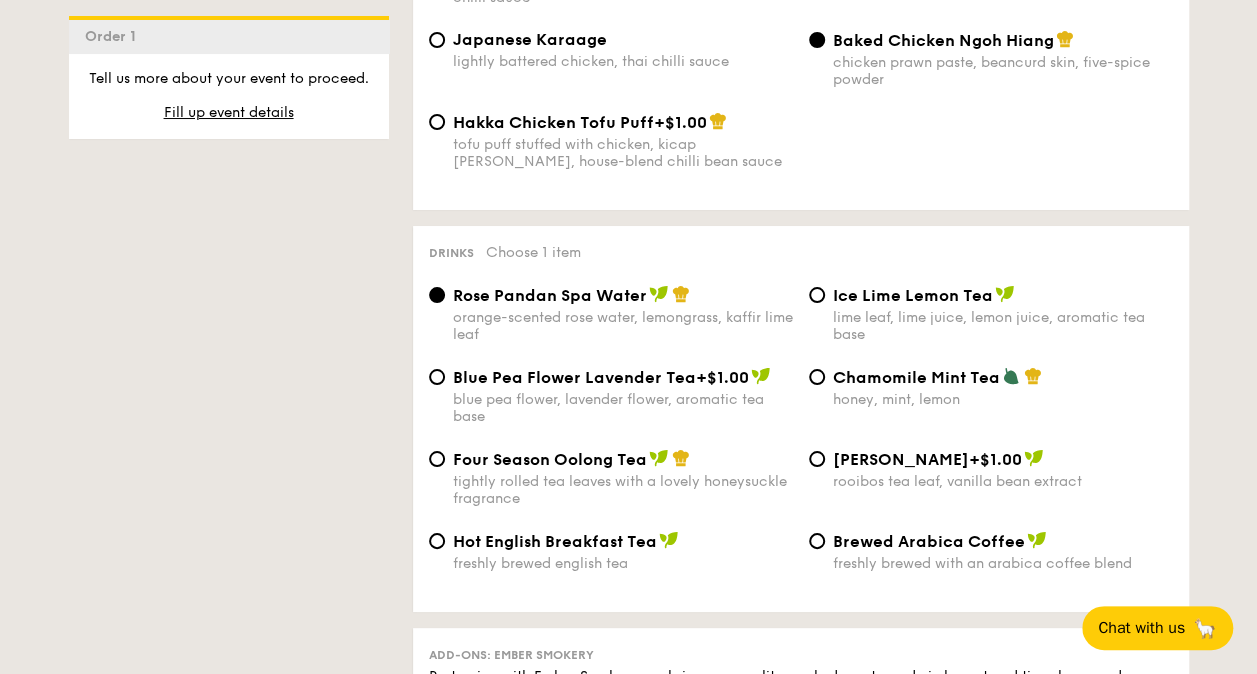scroll, scrollTop: 3500, scrollLeft: 0, axis: vertical 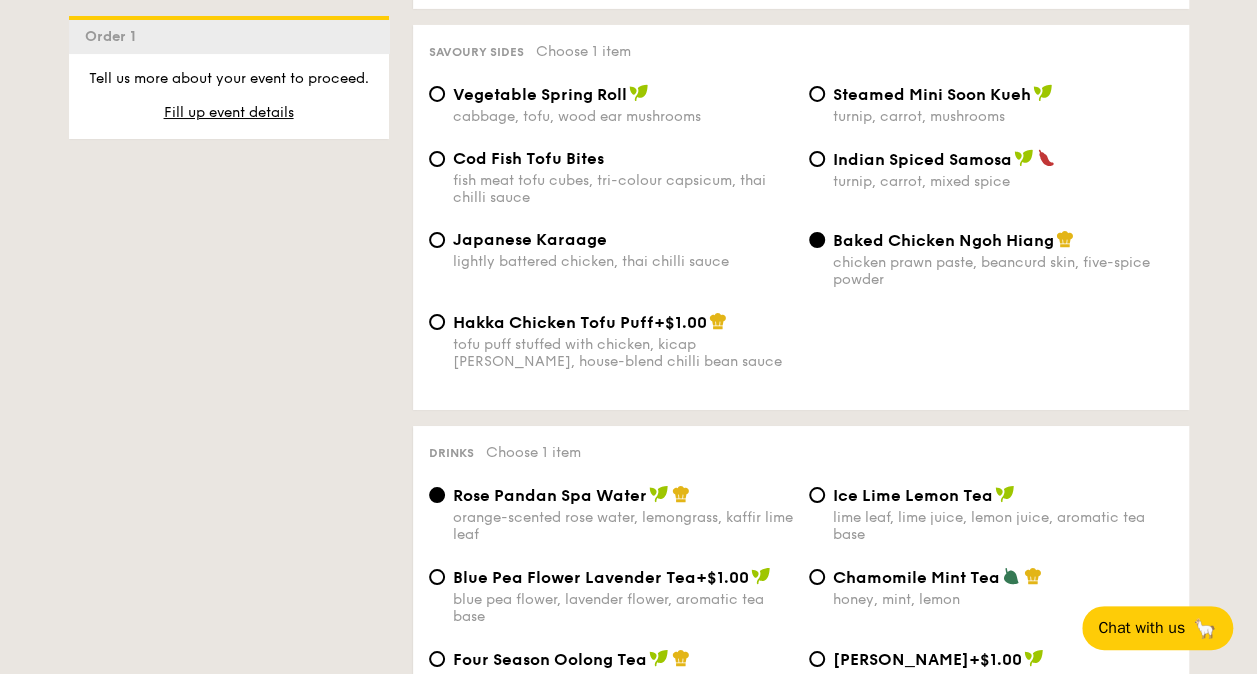 click on "Vegetable Spring Roll" at bounding box center (540, 94) 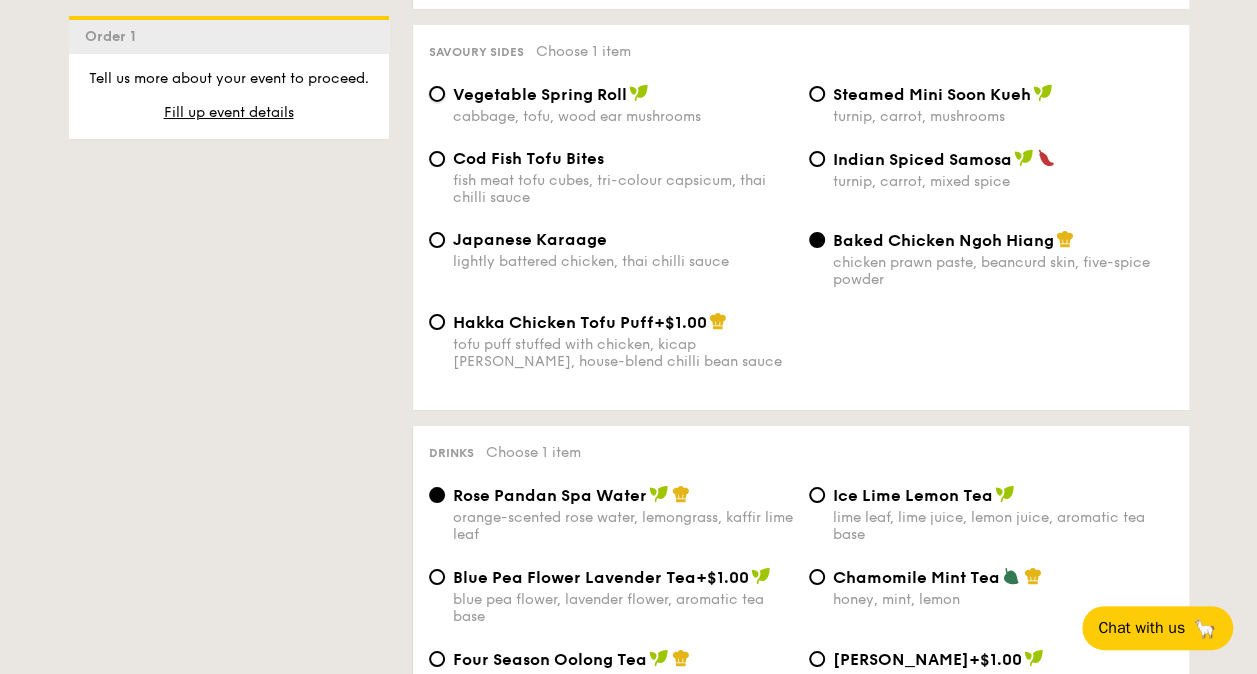click on "Vegetable Spring Roll cabbage, tofu, wood ear mushrooms" at bounding box center (437, 94) 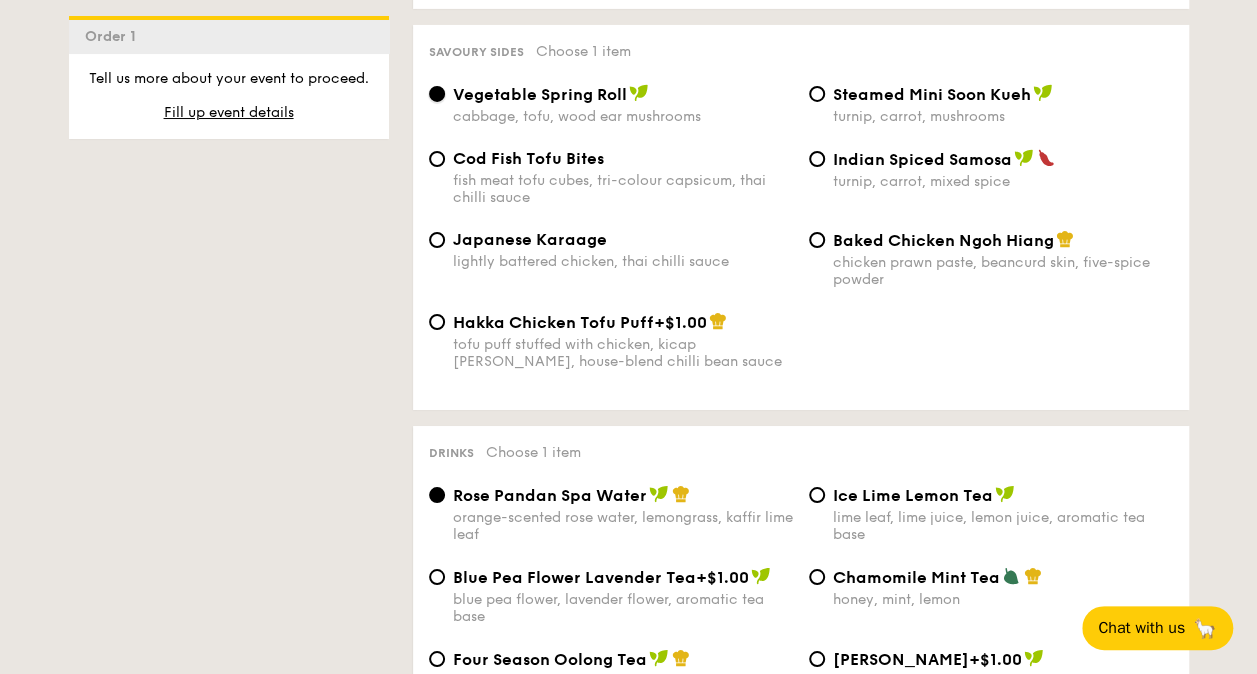 scroll, scrollTop: 3400, scrollLeft: 0, axis: vertical 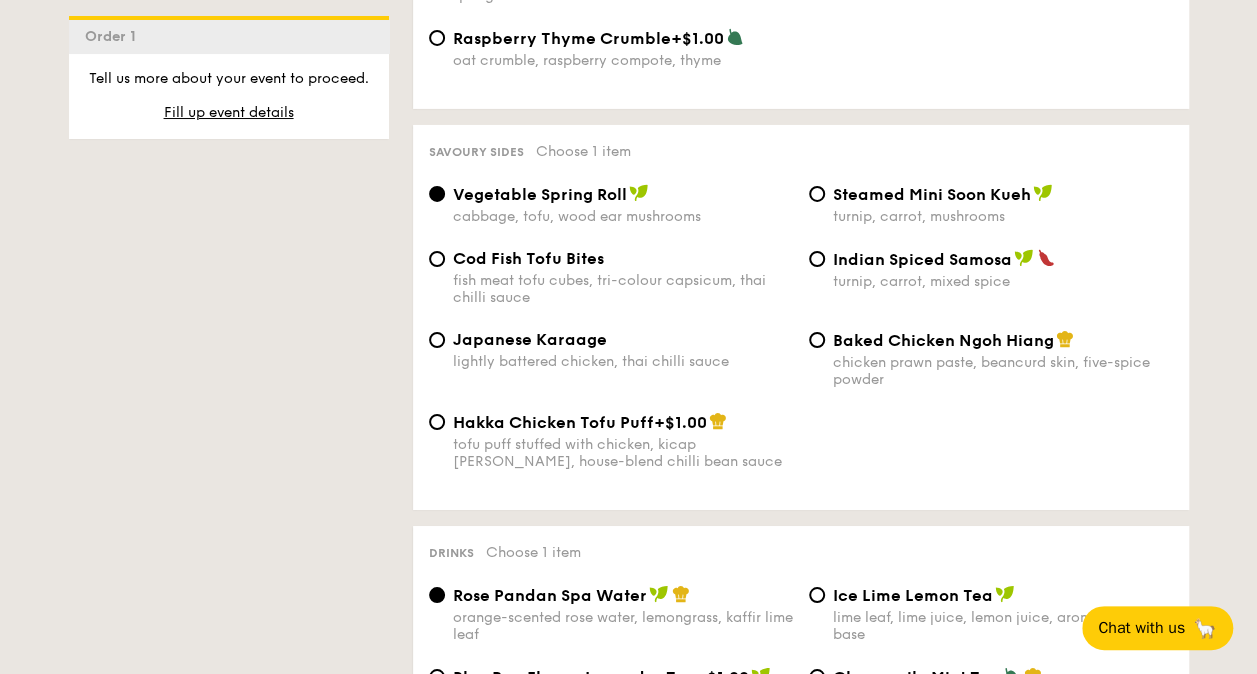 click on "Cod Fish Tofu Bites" at bounding box center (623, 258) 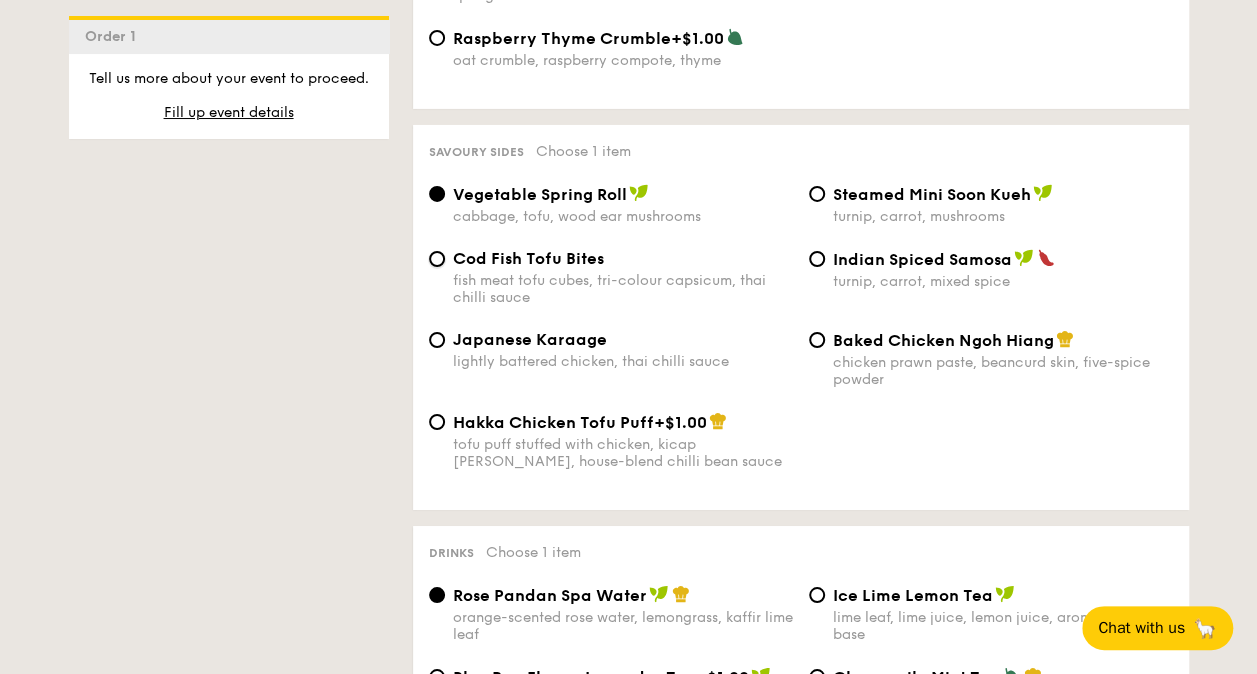 click on "Cod Fish Tofu Bites fish meat tofu cubes, tri-colour capsicum, thai chilli sauce" at bounding box center (437, 259) 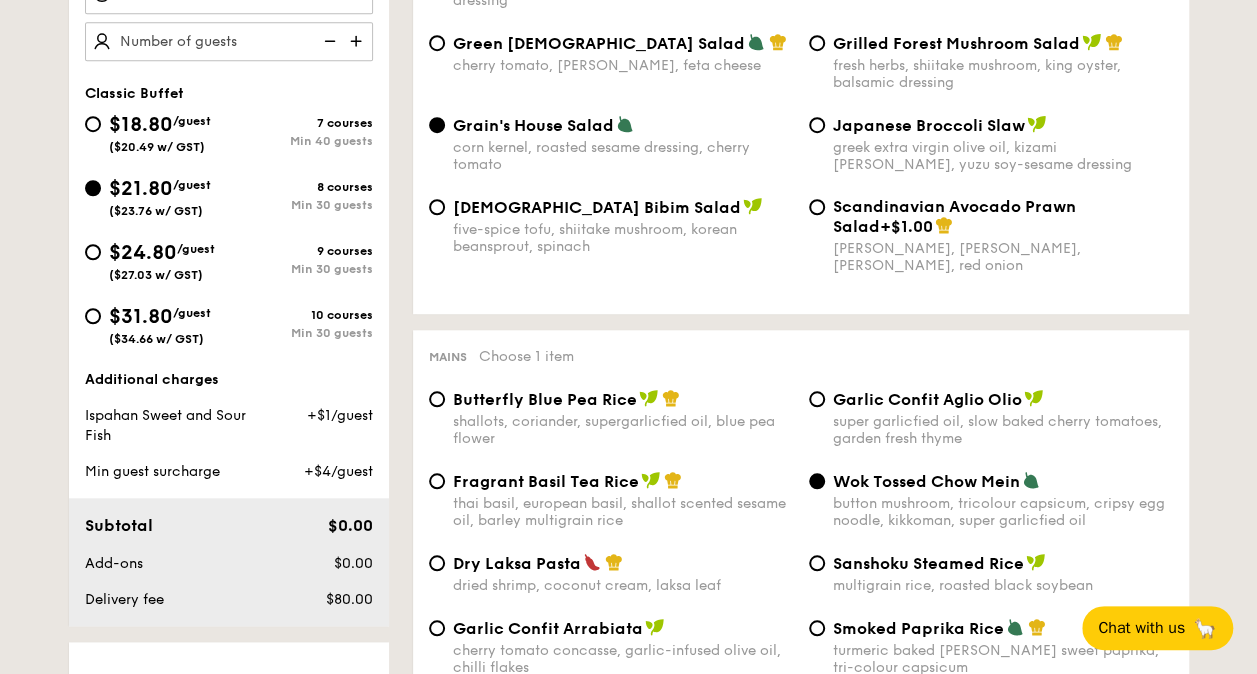 scroll, scrollTop: 900, scrollLeft: 0, axis: vertical 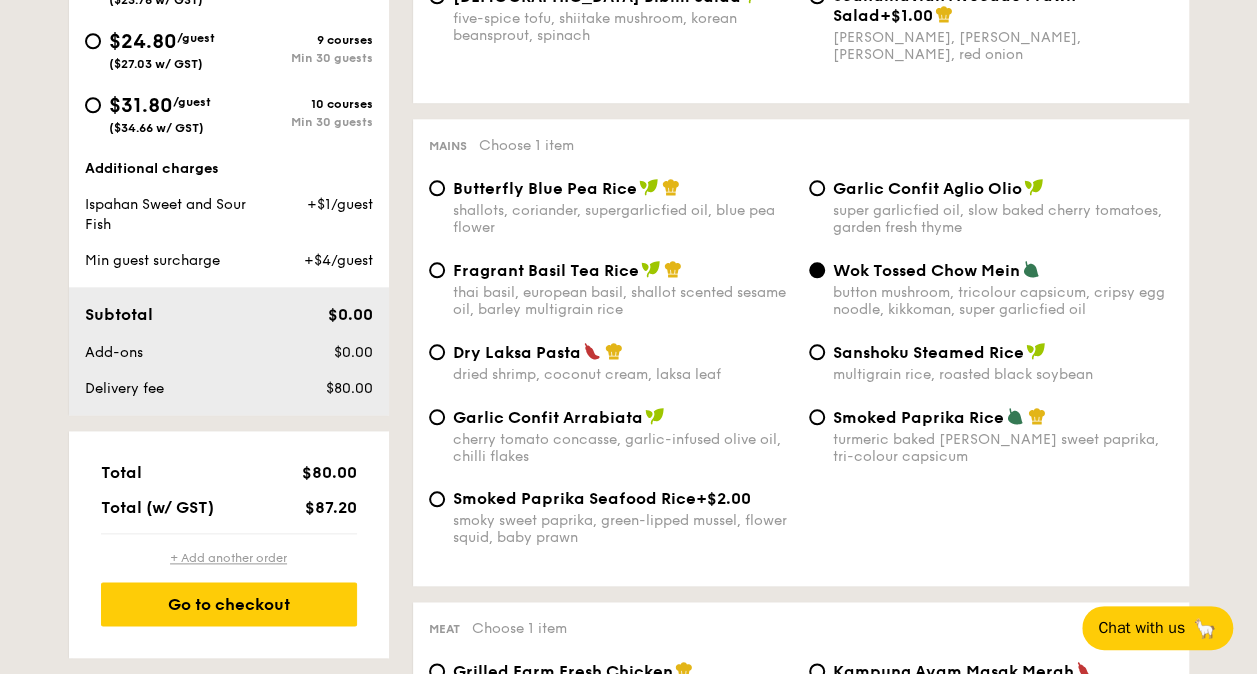 click on "+ Add another order" at bounding box center (229, 558) 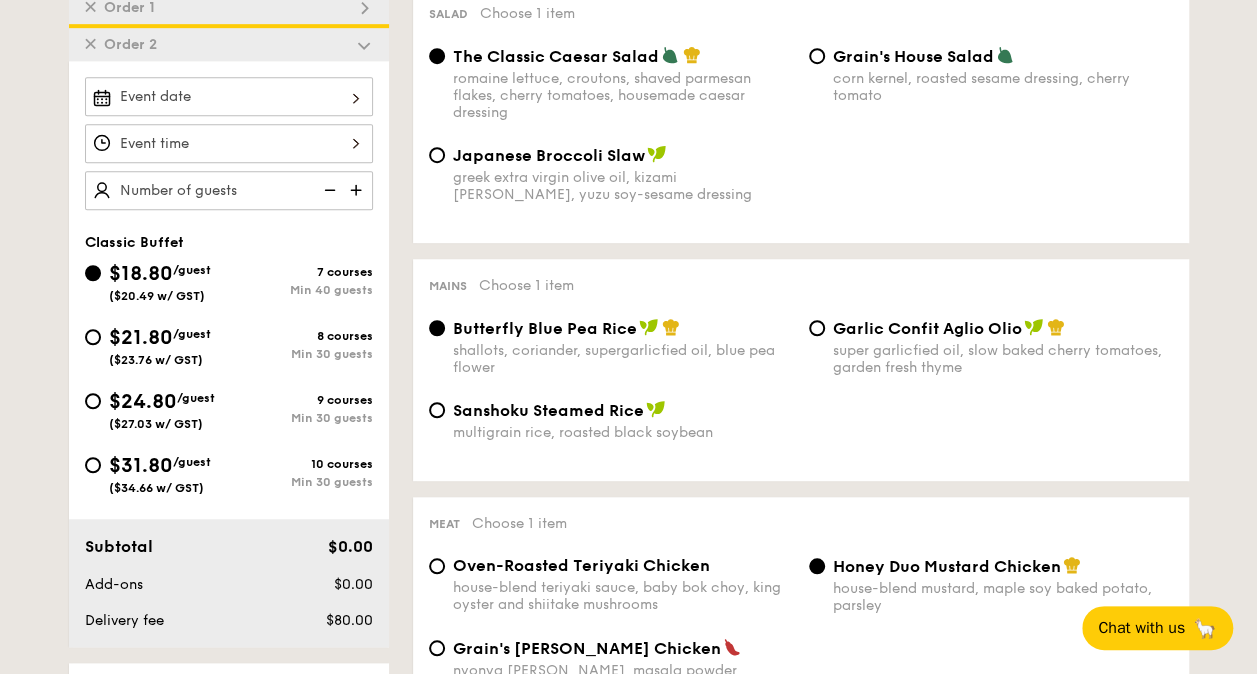 scroll, scrollTop: 570, scrollLeft: 0, axis: vertical 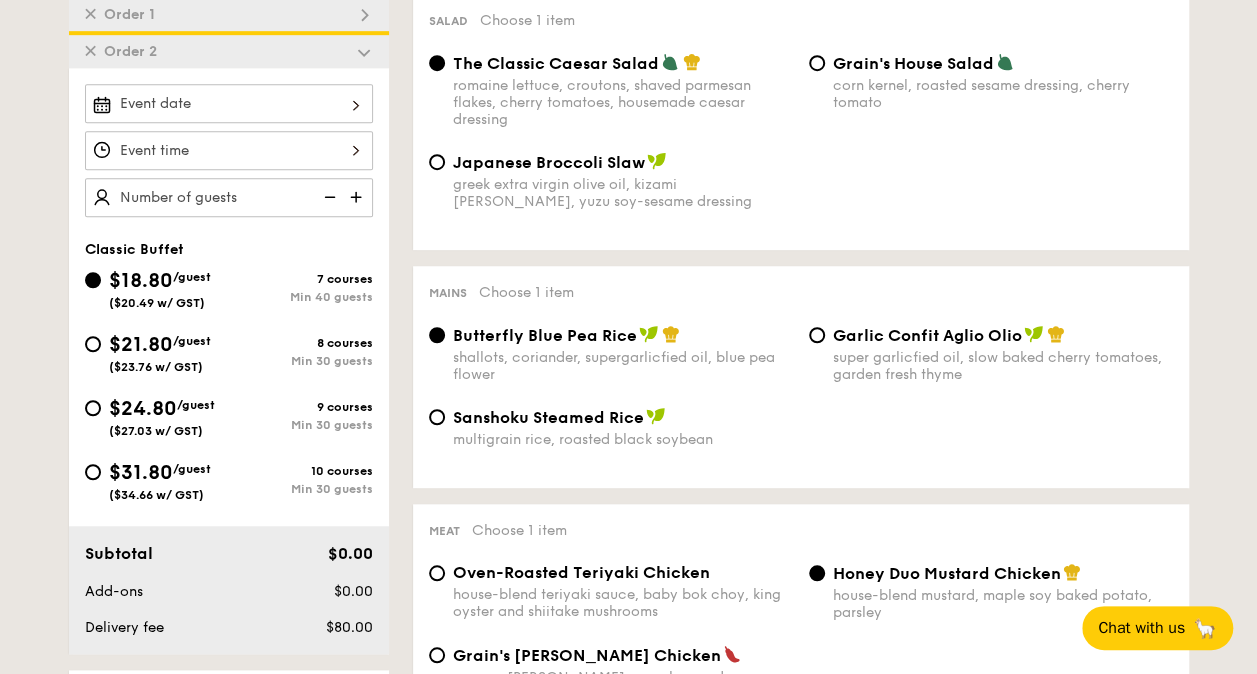 click on "($23.76 w/ GST)" at bounding box center [156, 367] 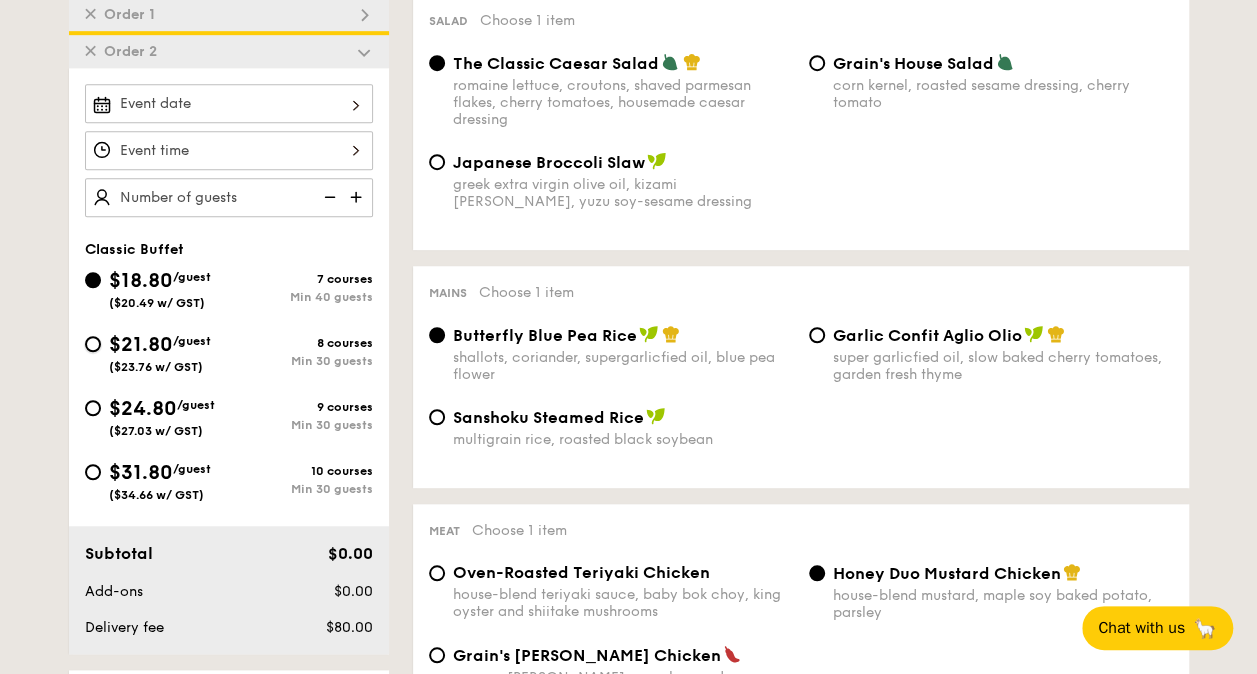 click on "$21.80
/guest
($23.76 w/ GST)
8 courses
Min 30 guests" at bounding box center [93, 344] 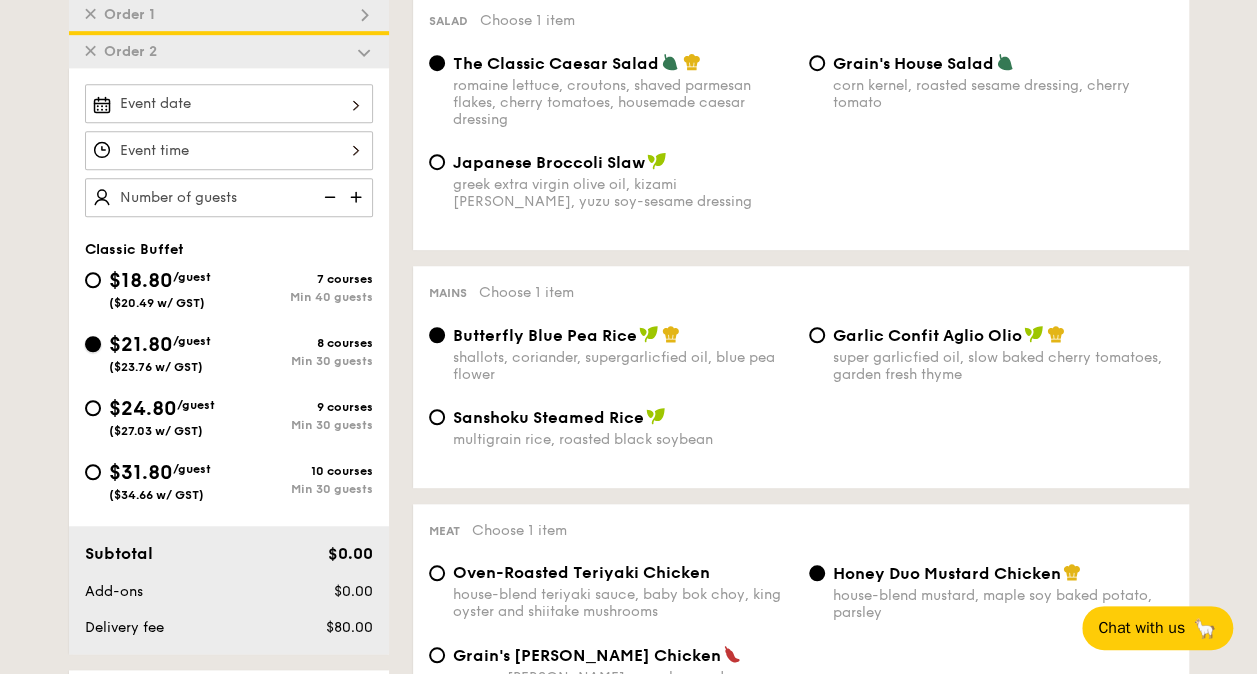 radio on "true" 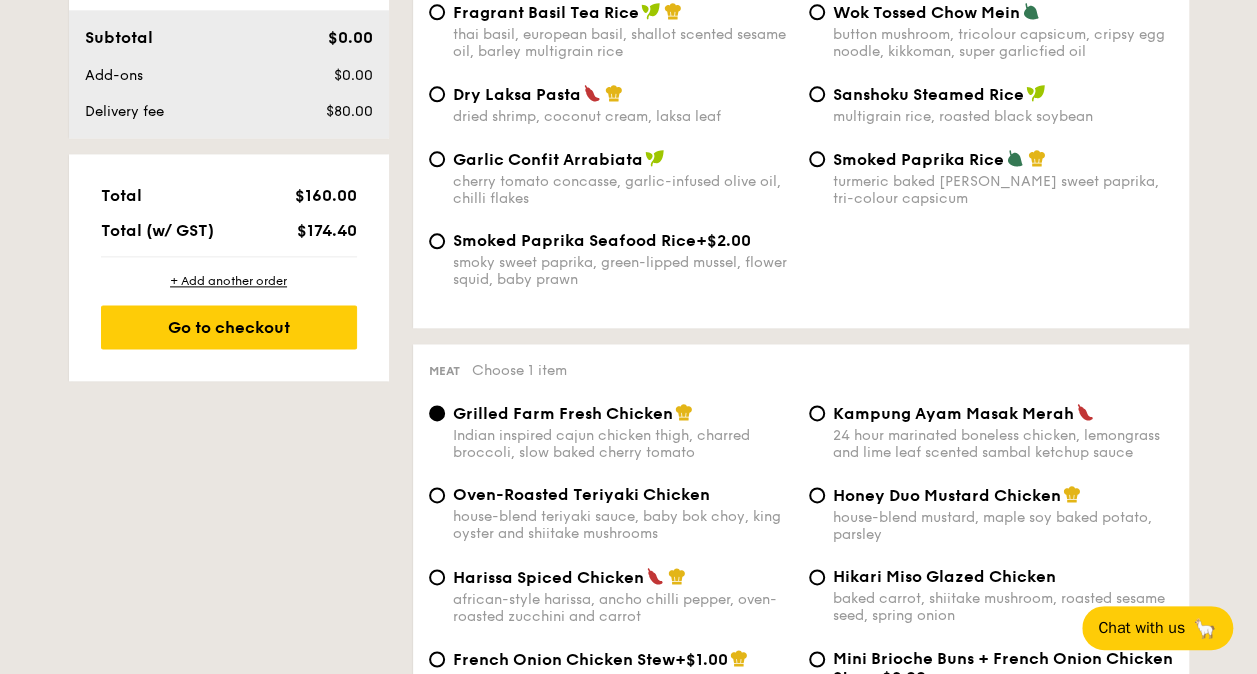 scroll, scrollTop: 970, scrollLeft: 0, axis: vertical 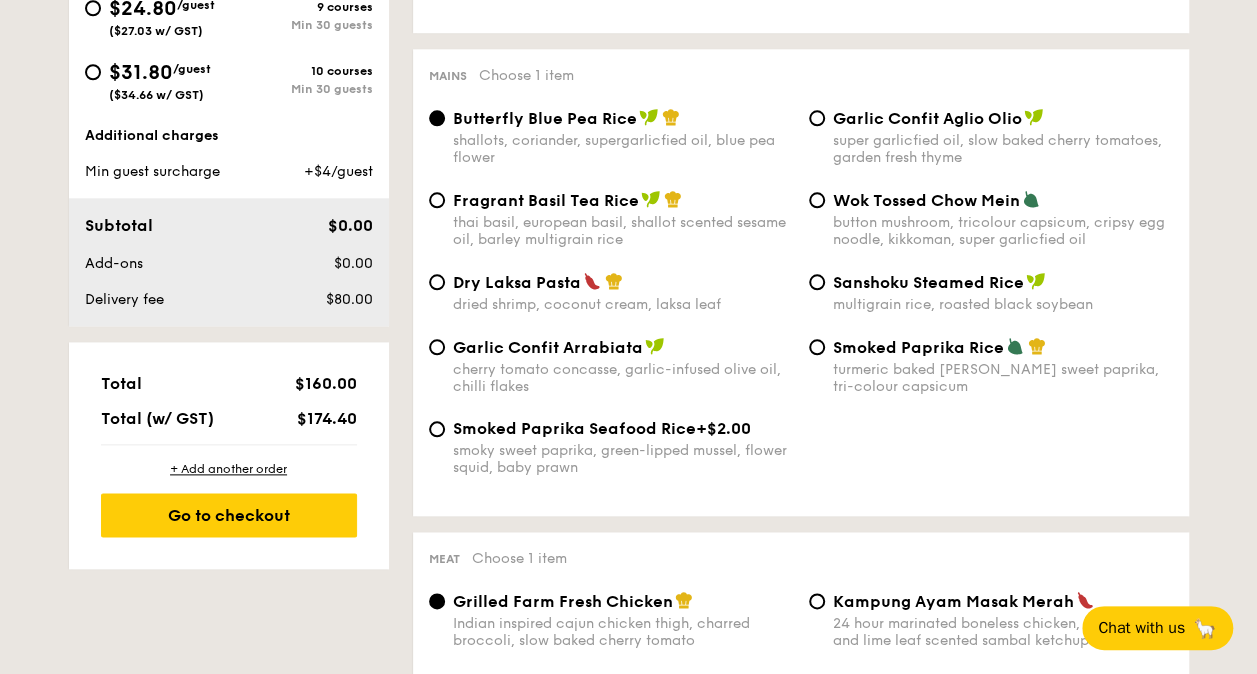 click on "Smoked Paprika Seafood Rice
+$2.00
smoky sweet paprika, green-lipped mussel, flower squid, baby prawn" at bounding box center [611, 447] 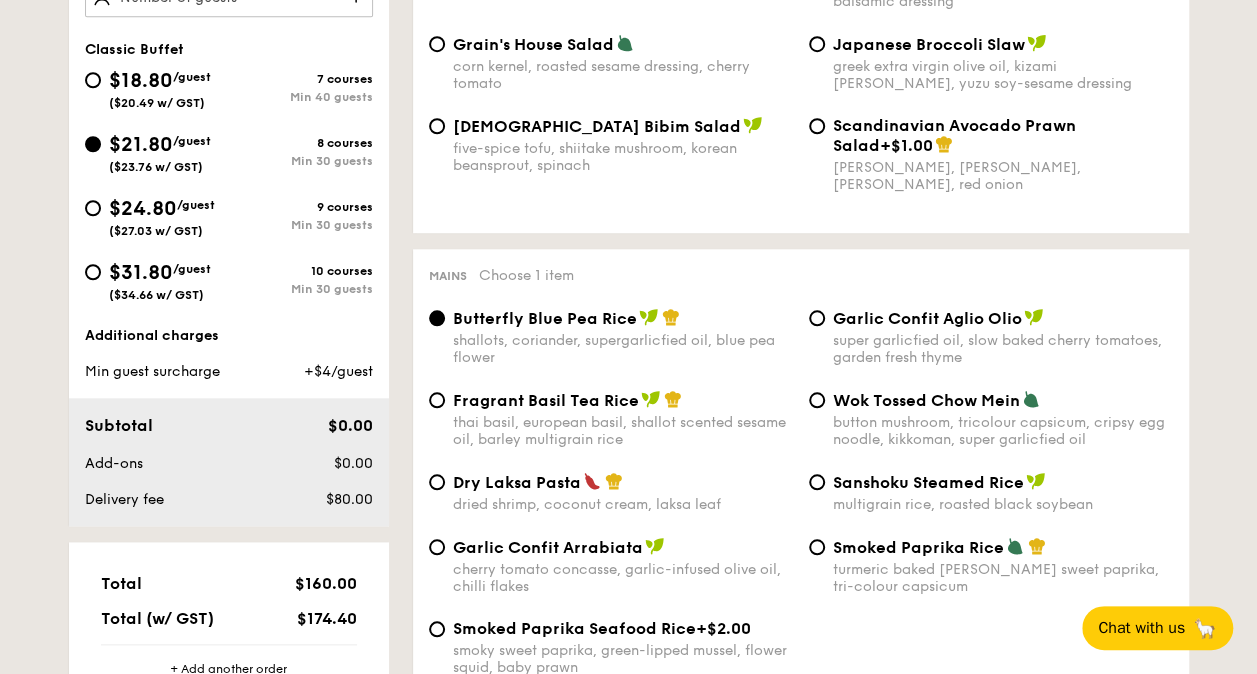 scroll, scrollTop: 470, scrollLeft: 0, axis: vertical 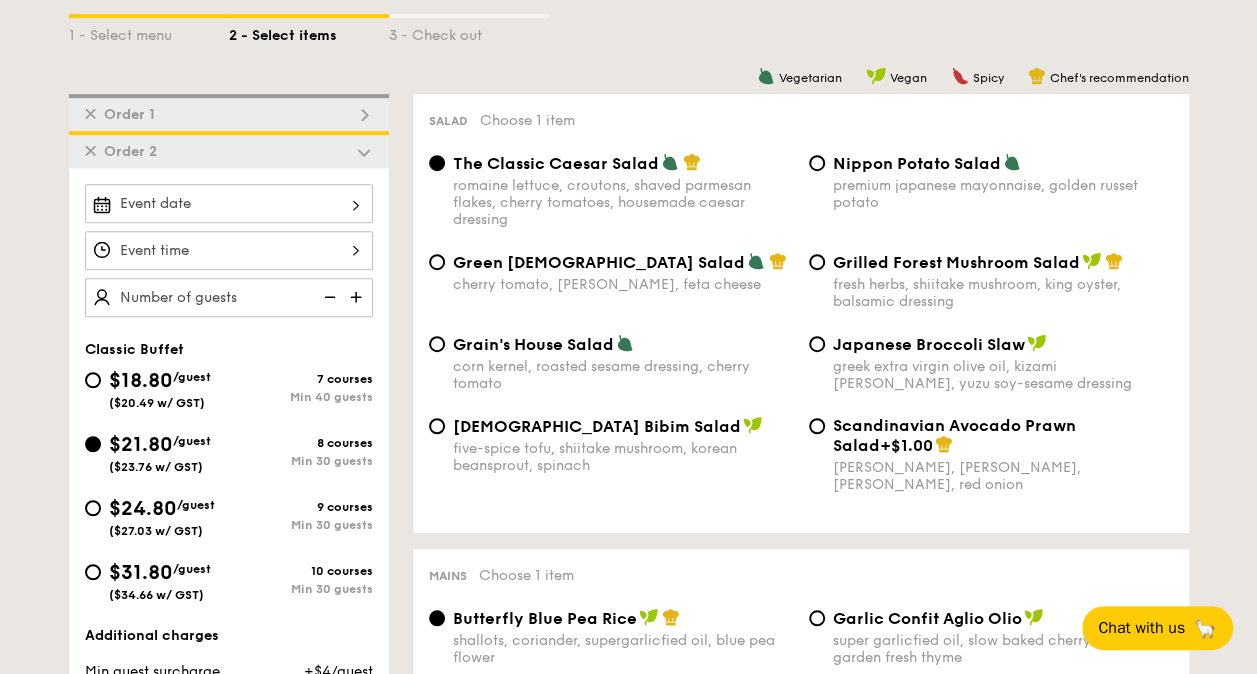 click at bounding box center (229, 203) 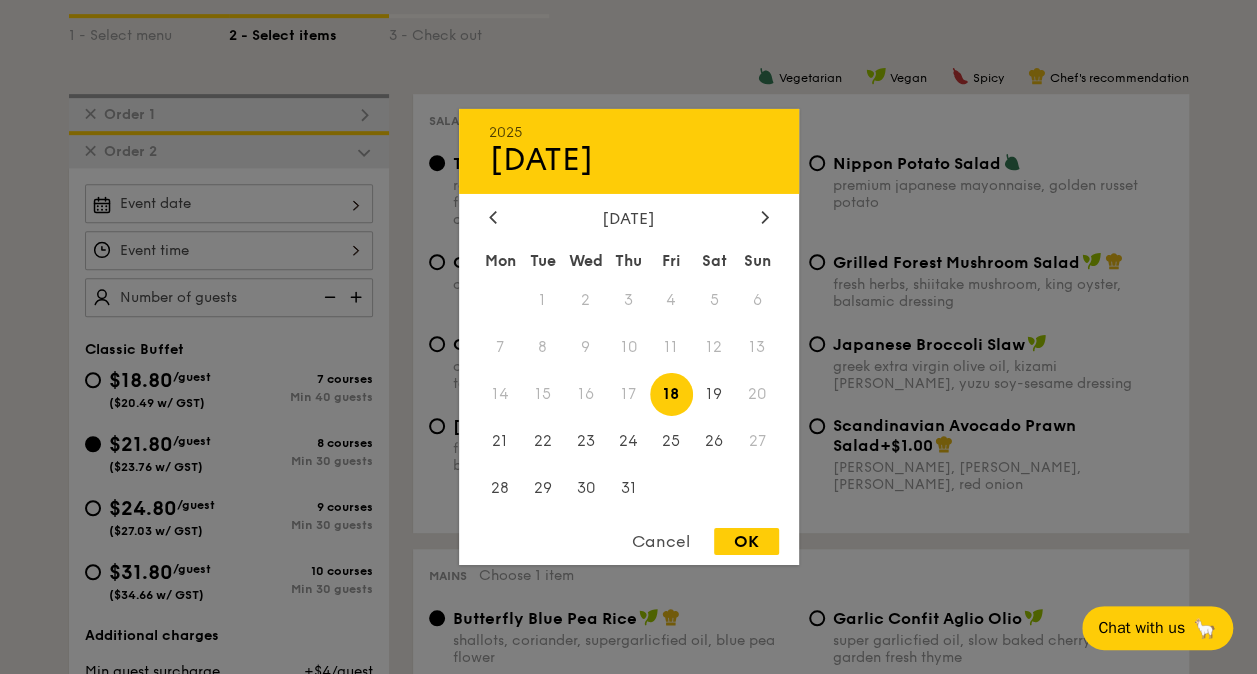 click at bounding box center (628, 337) 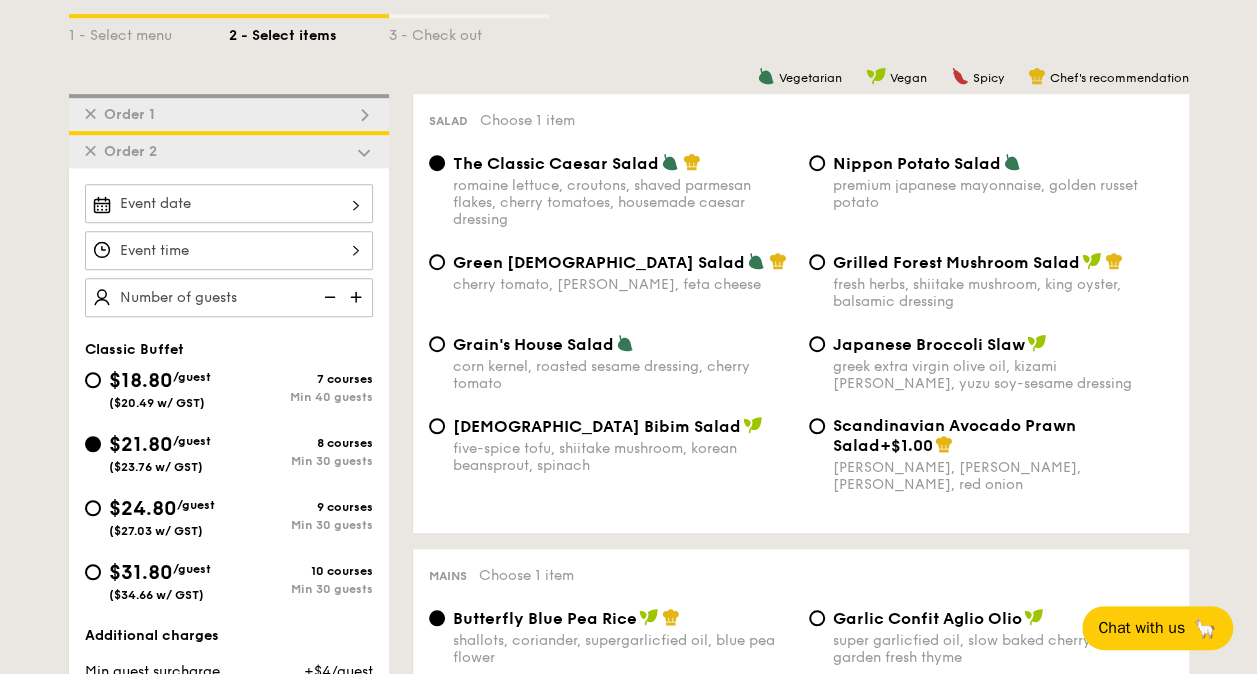 drag, startPoint x: 358, startPoint y: 153, endPoint x: 254, endPoint y: 150, distance: 104.04326 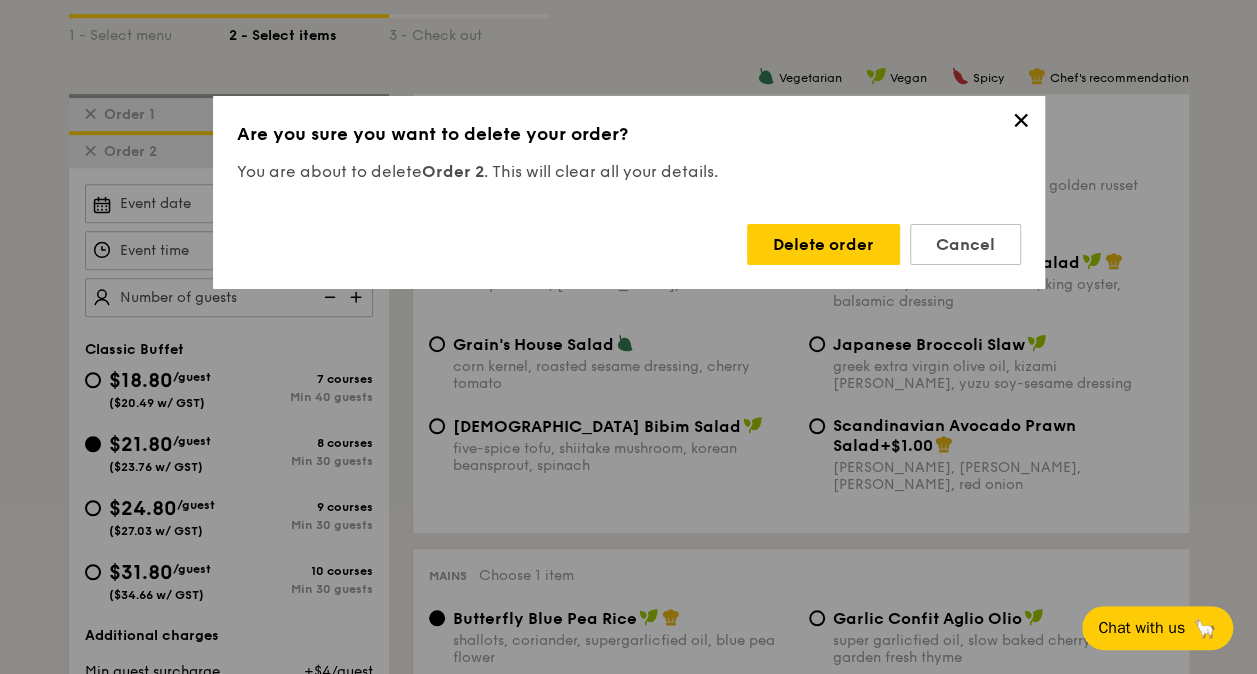 drag, startPoint x: 838, startPoint y: 252, endPoint x: 162, endPoint y: 190, distance: 678.8372 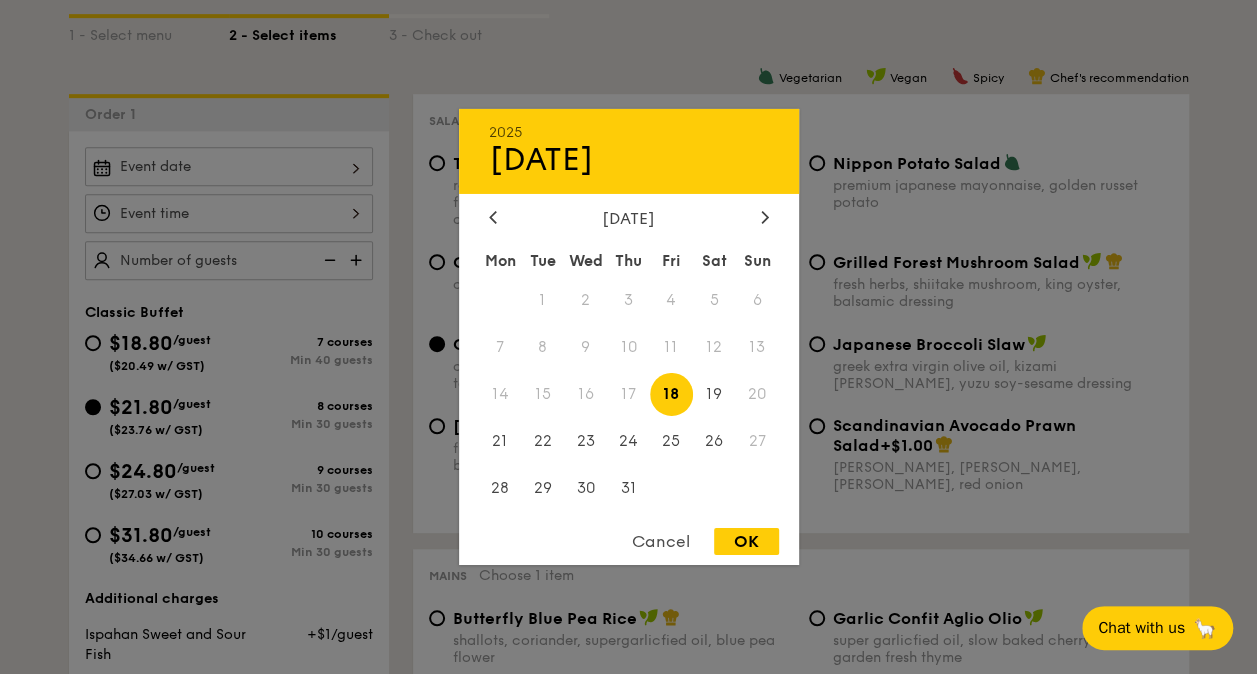 click on "2025   [DATE] [DATE] Tue Wed Thu Fri Sat Sun   1 2 3 4 5 6 7 8 9 10 11 12 13 14 15 16 17 18 19 20 21 22 23 24 25 26 27 28 29 30 31     Cancel   OK" at bounding box center [229, 166] 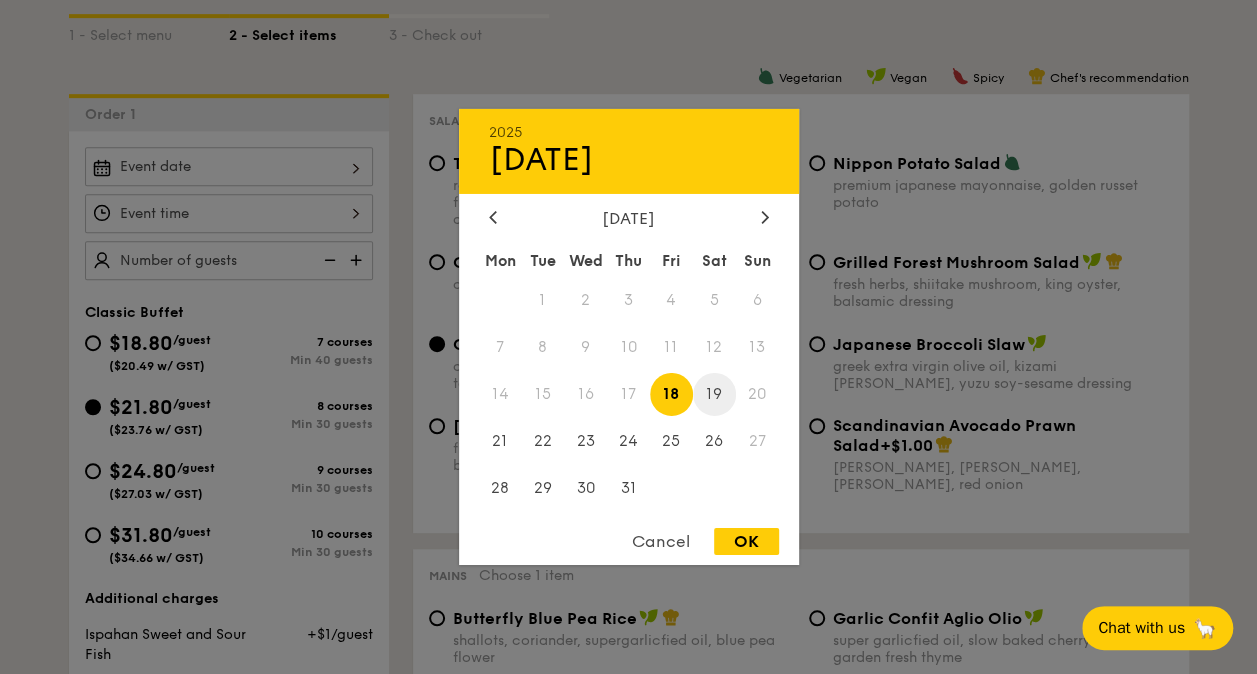 click on "19" at bounding box center [714, 394] 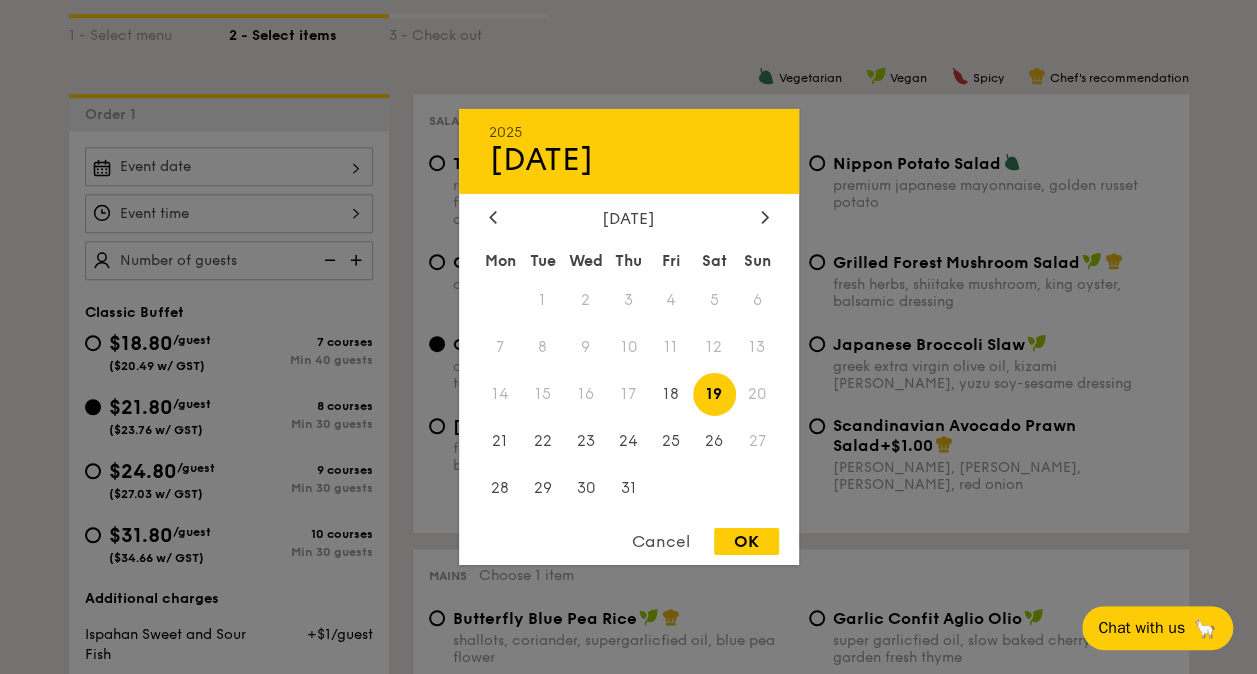 click at bounding box center (628, 337) 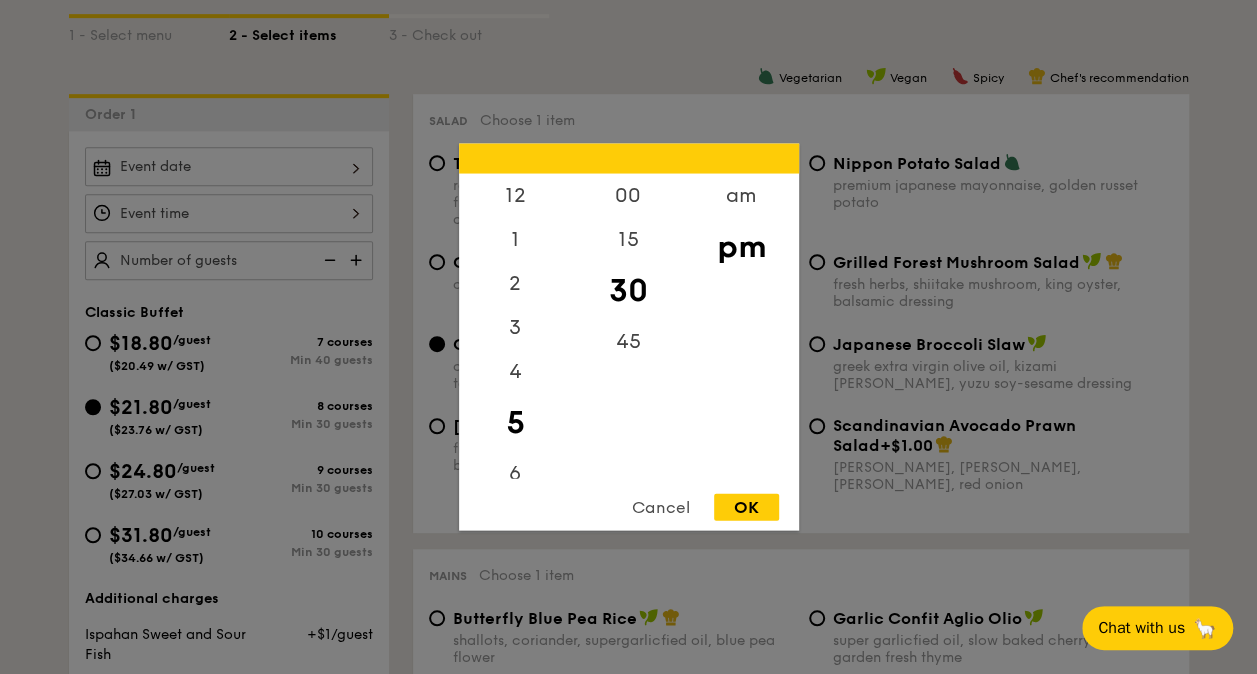 click on "12 1 2 3 4 5 6 7 8 9 10 11   00 15 30 45   am   pm   Cancel   OK" at bounding box center (229, 213) 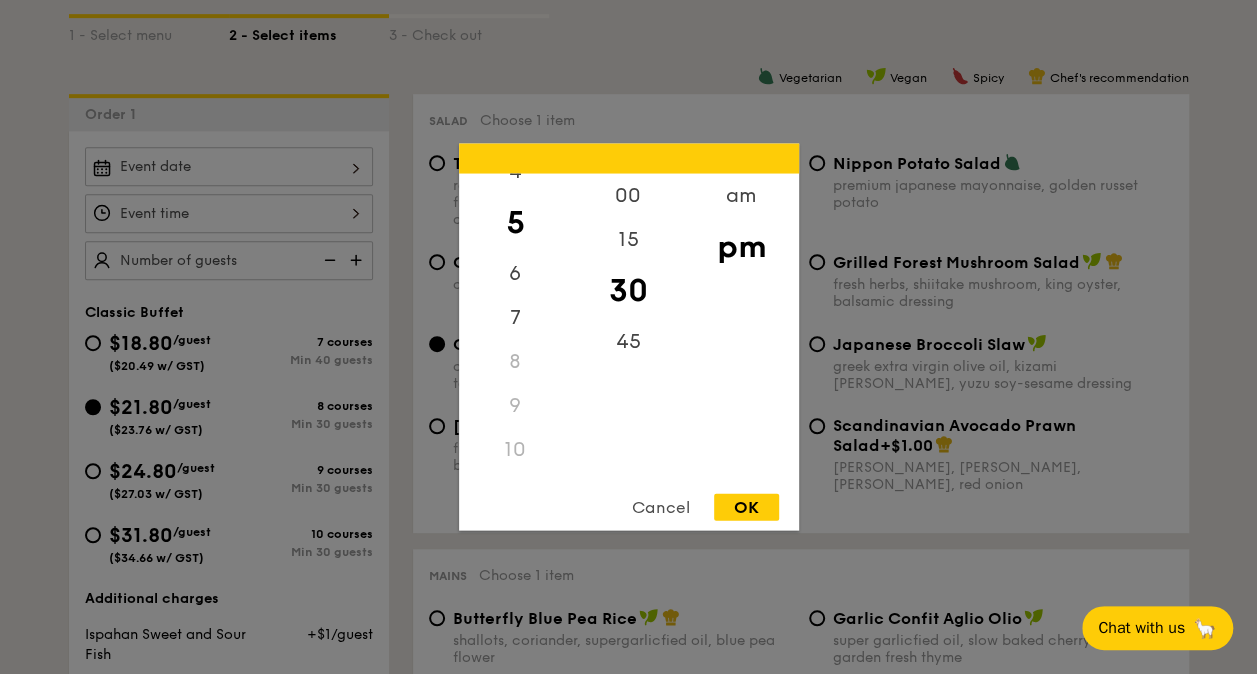 scroll, scrollTop: 236, scrollLeft: 0, axis: vertical 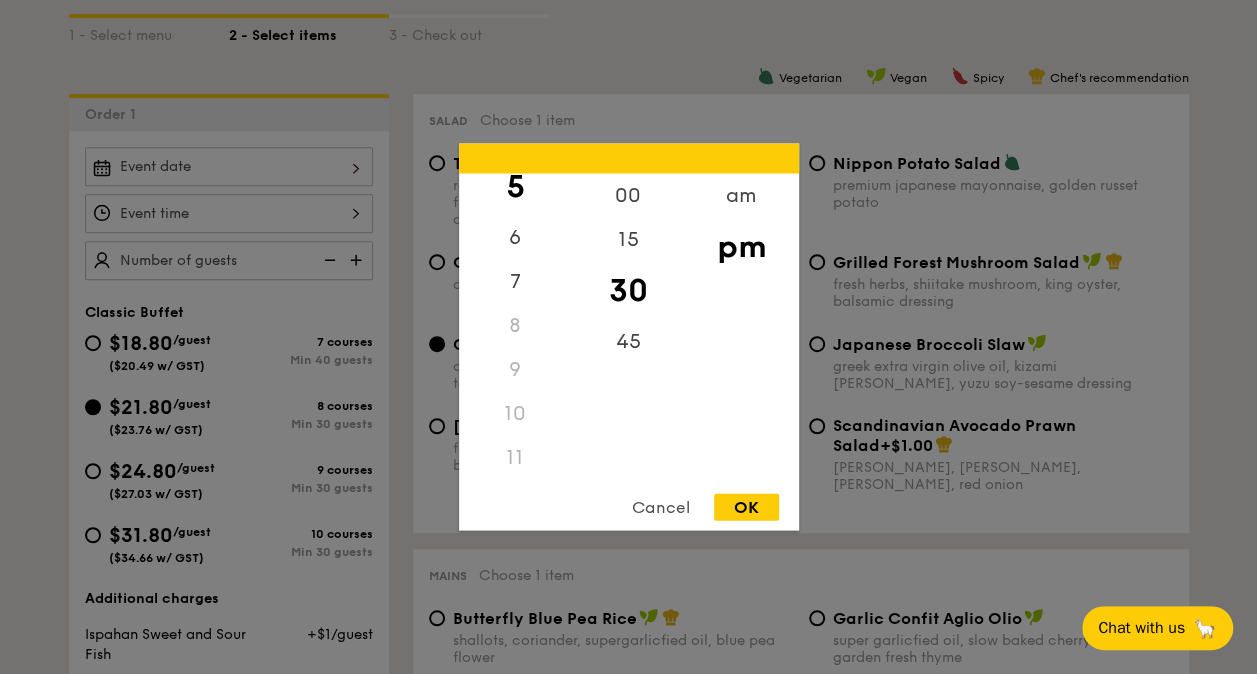 click on "11" at bounding box center [515, 458] 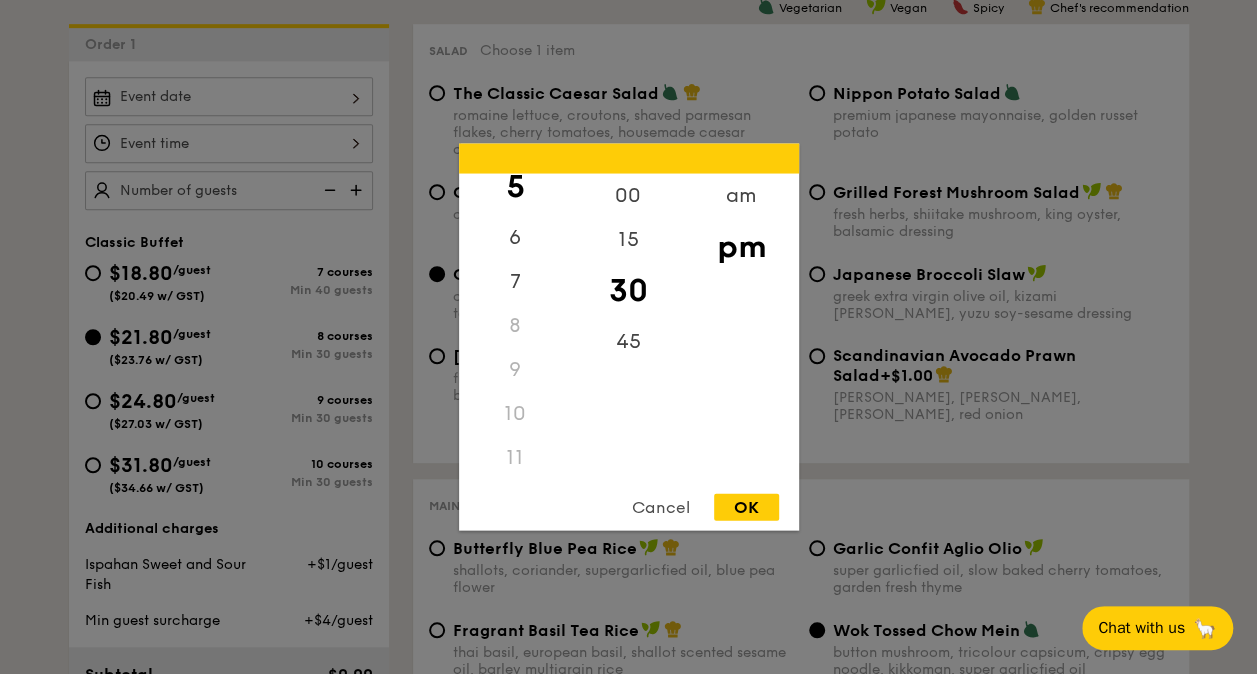 scroll, scrollTop: 570, scrollLeft: 0, axis: vertical 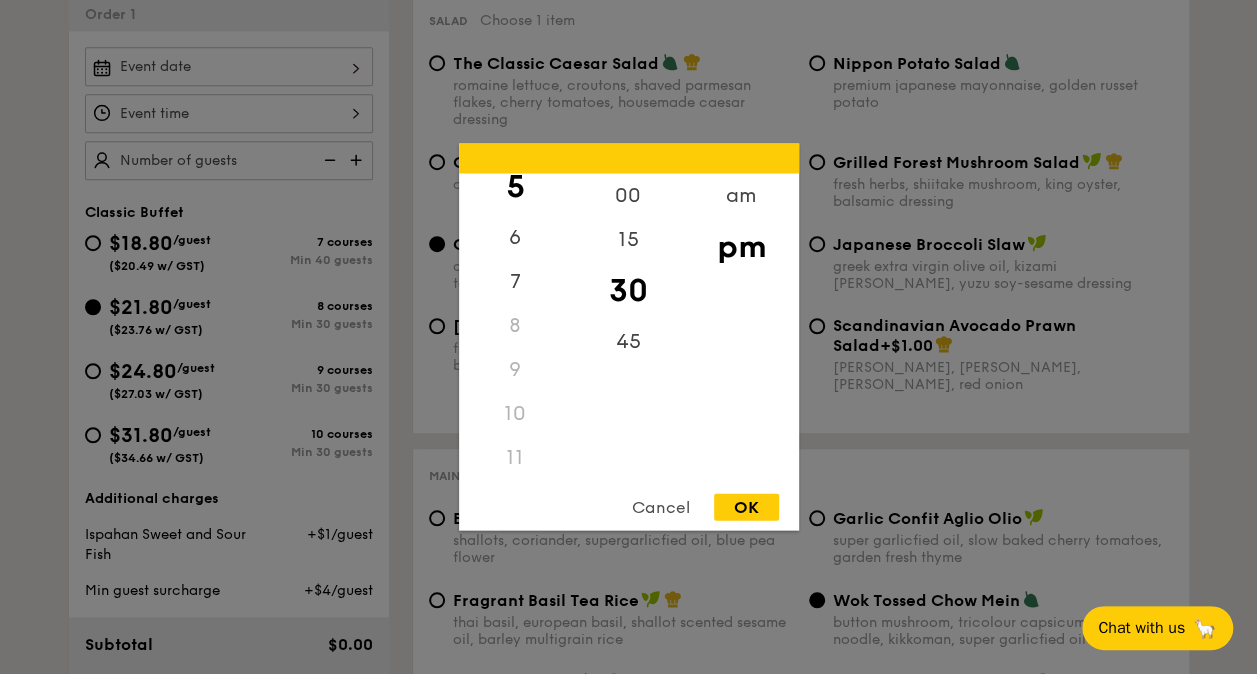 click on "11" at bounding box center [515, 458] 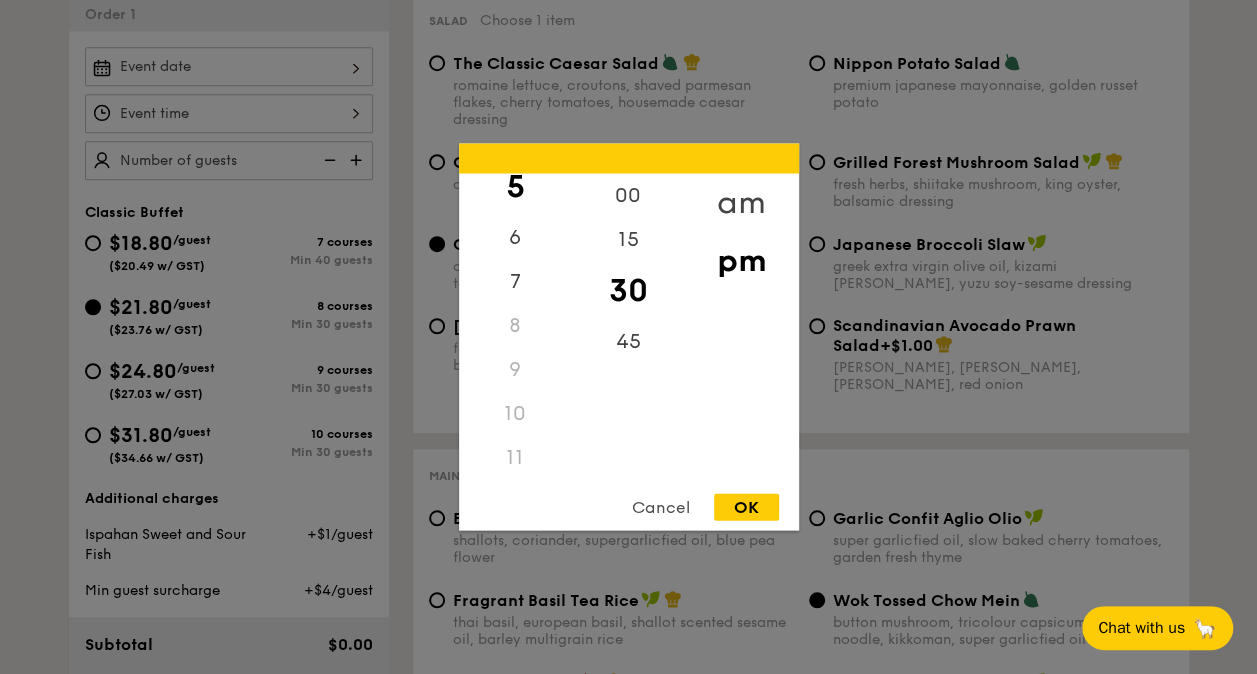 click on "am" at bounding box center (741, 203) 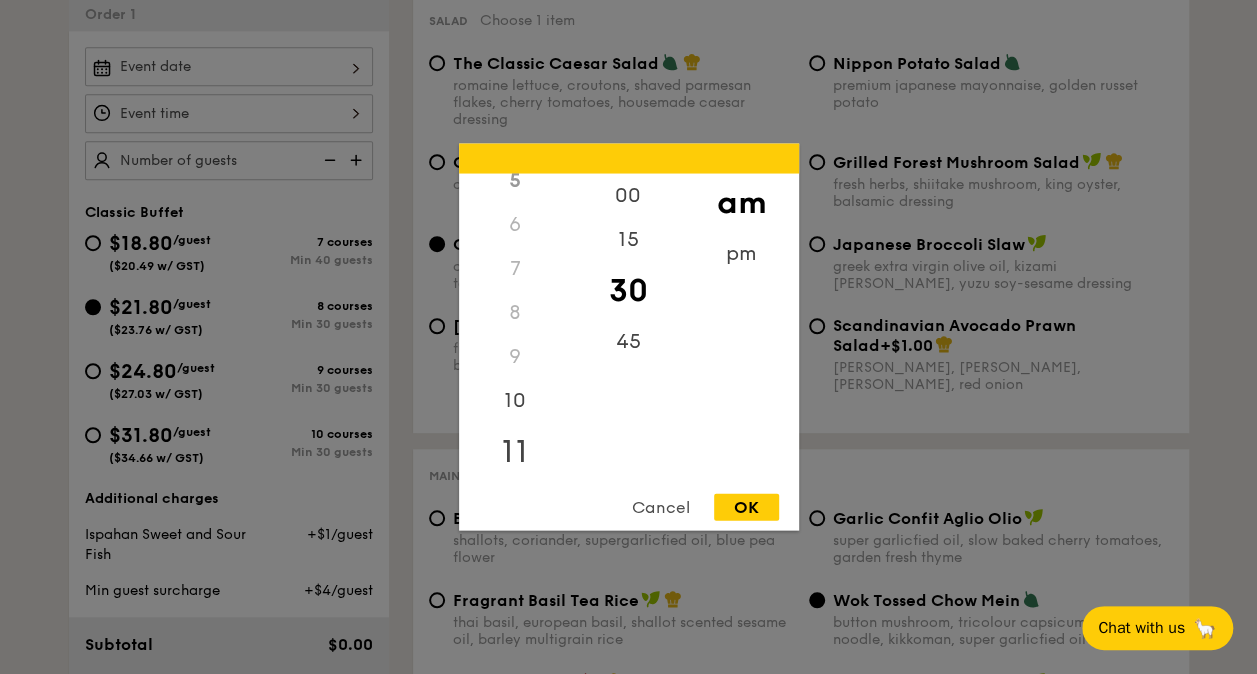 scroll, scrollTop: 236, scrollLeft: 0, axis: vertical 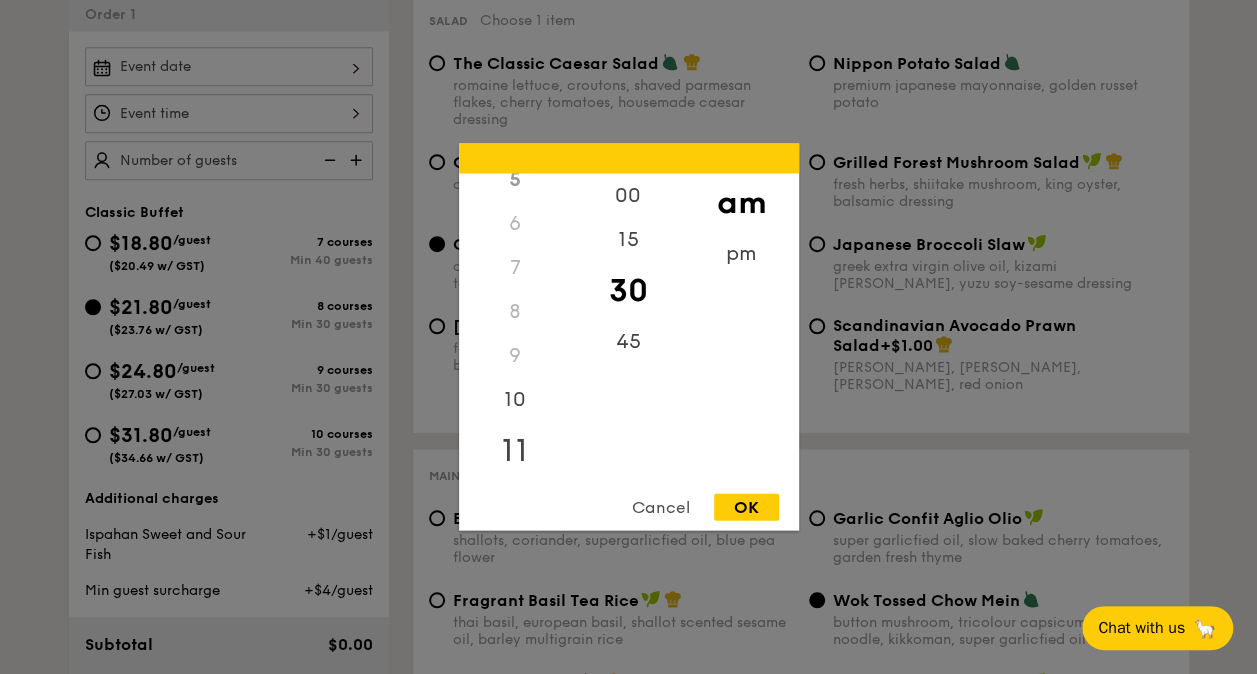 click on "11" at bounding box center [515, 451] 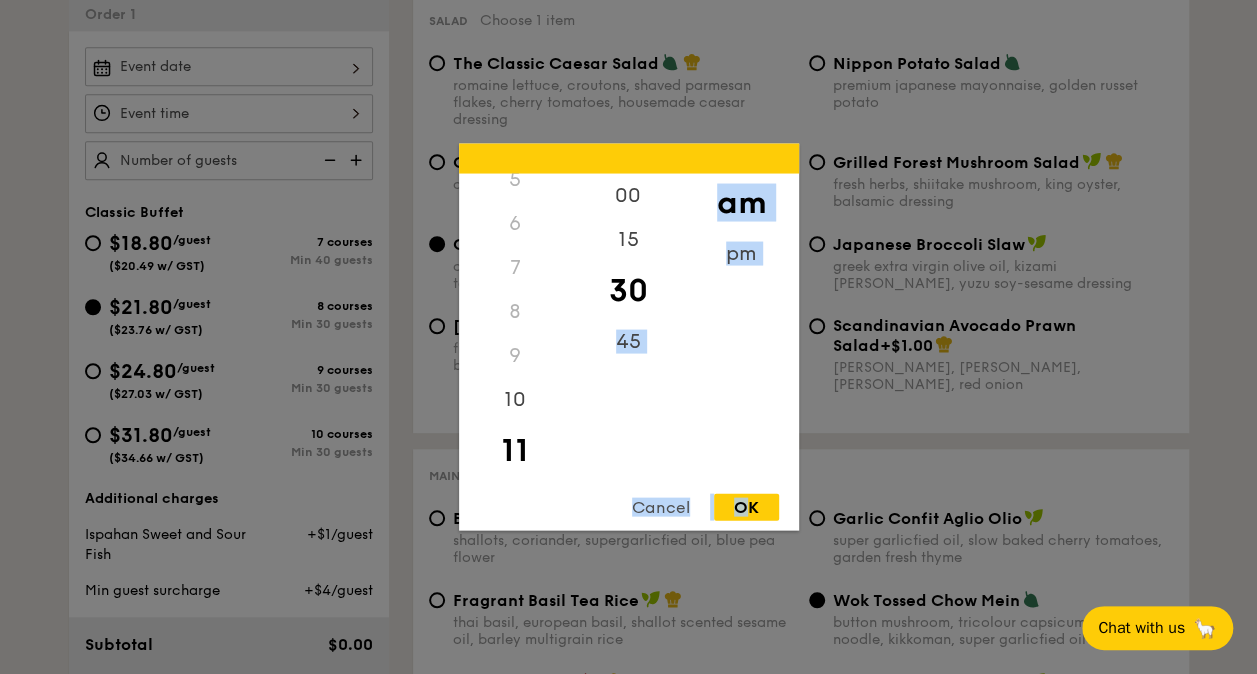 drag, startPoint x: 742, startPoint y: 501, endPoint x: 618, endPoint y: 447, distance: 135.24792 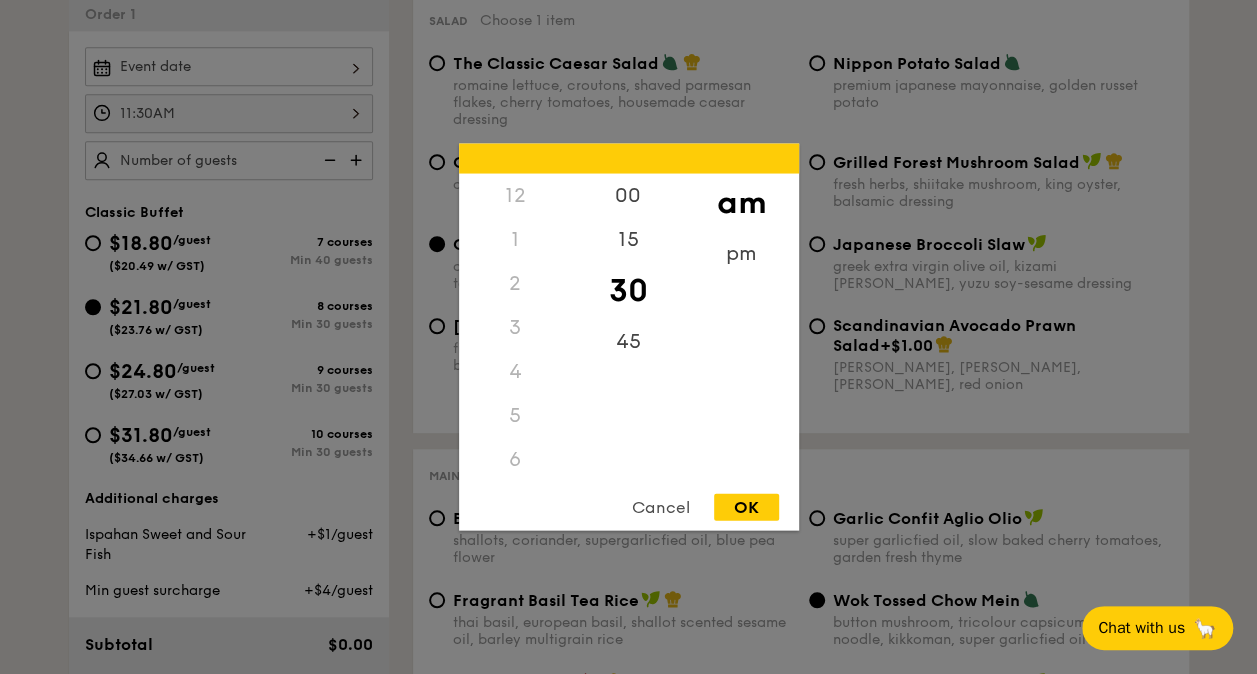 click on "11:30AM              12 1 2 3 4 5 6 7 8 9 10 11   00 15 30 45   am   pm   Cancel   OK" at bounding box center [229, 113] 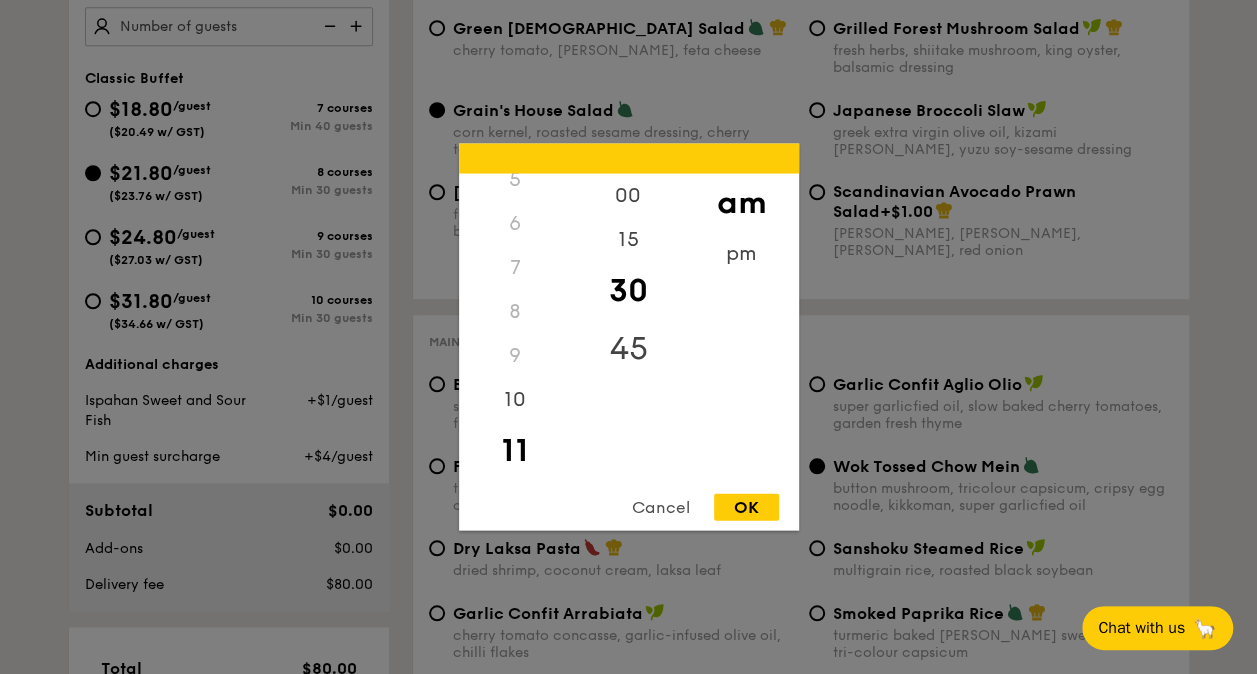 scroll, scrollTop: 770, scrollLeft: 0, axis: vertical 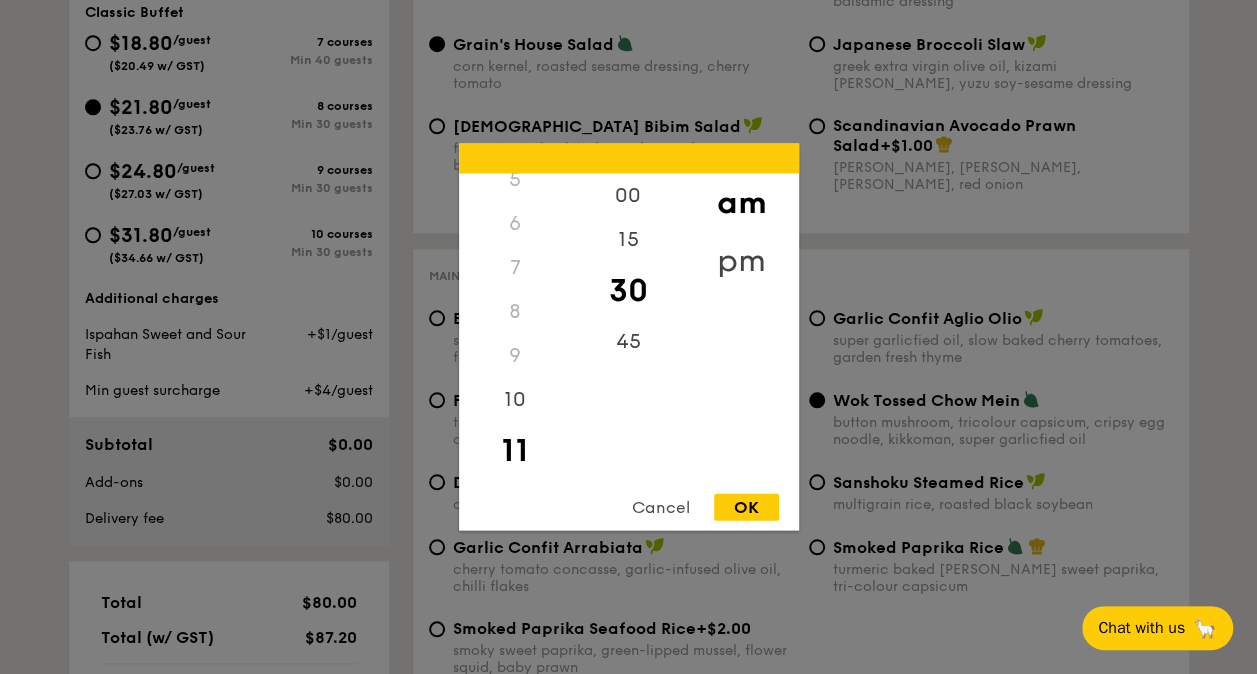 click on "pm" at bounding box center (741, 261) 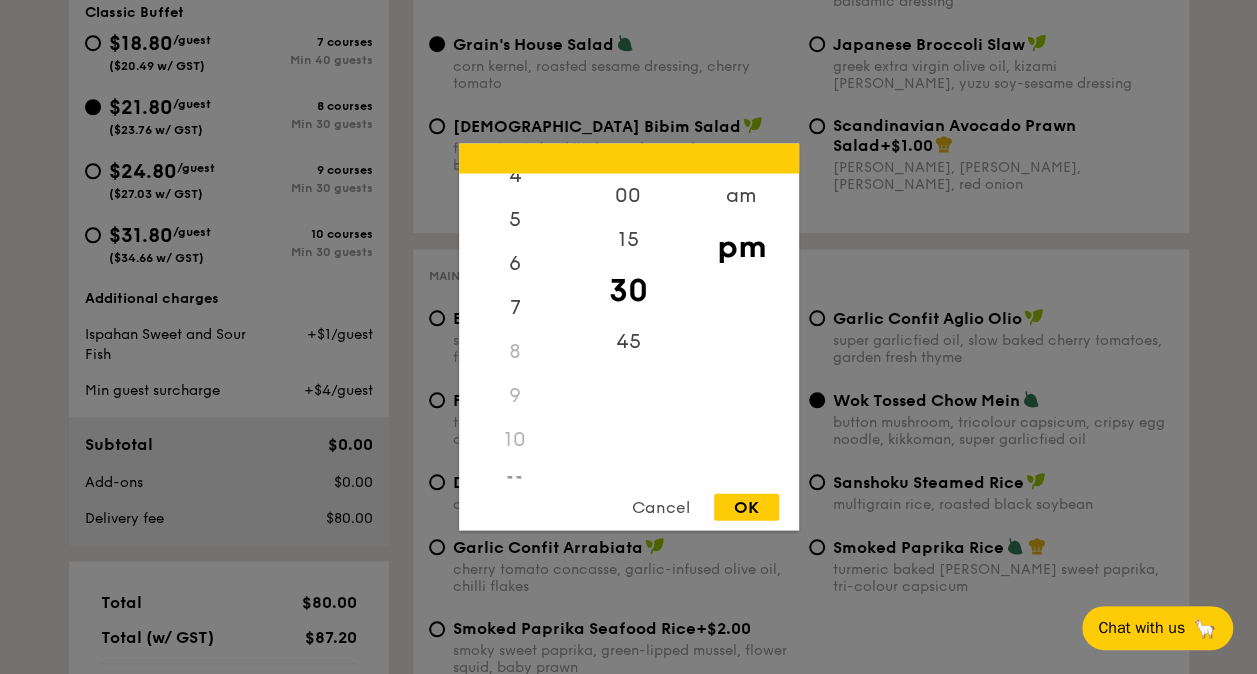 scroll, scrollTop: 222, scrollLeft: 0, axis: vertical 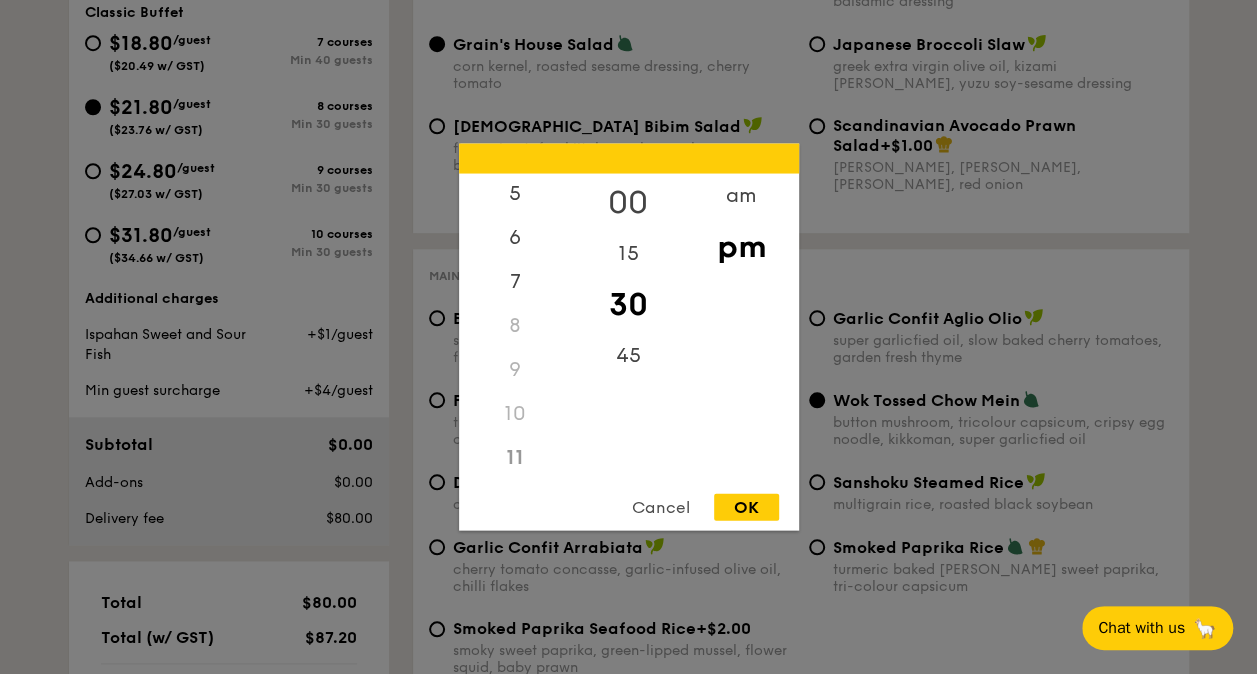 click on "00" at bounding box center [628, 203] 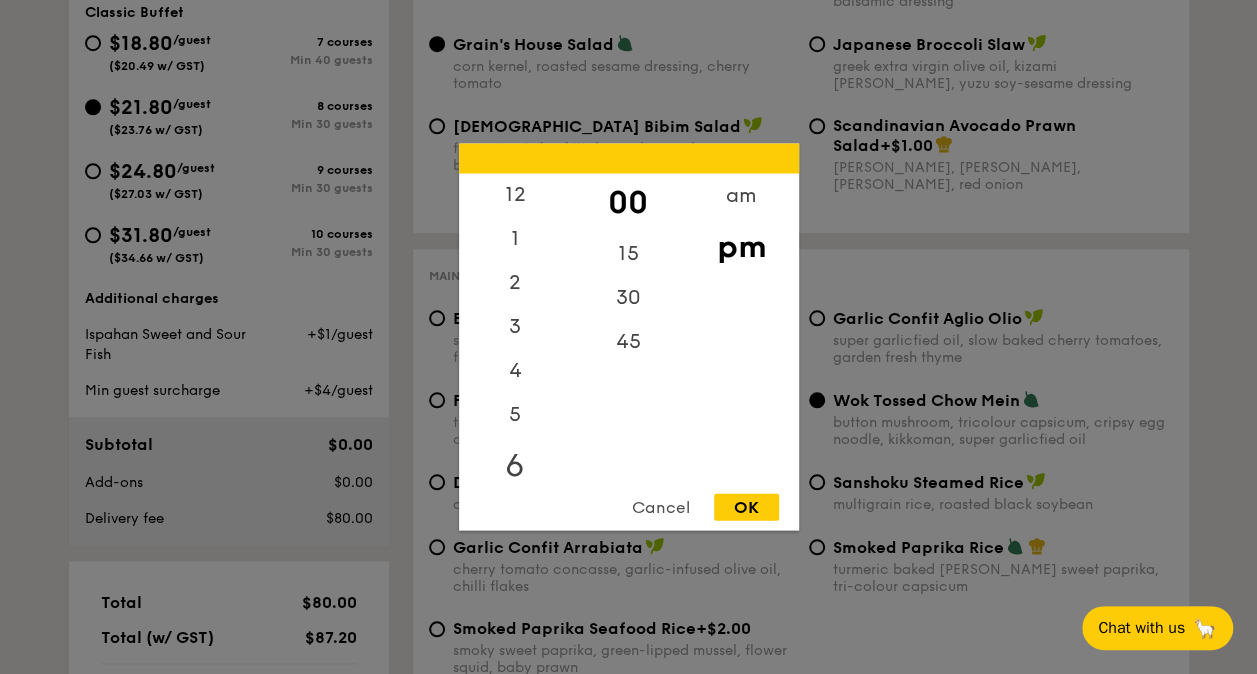 scroll, scrollTop: 0, scrollLeft: 0, axis: both 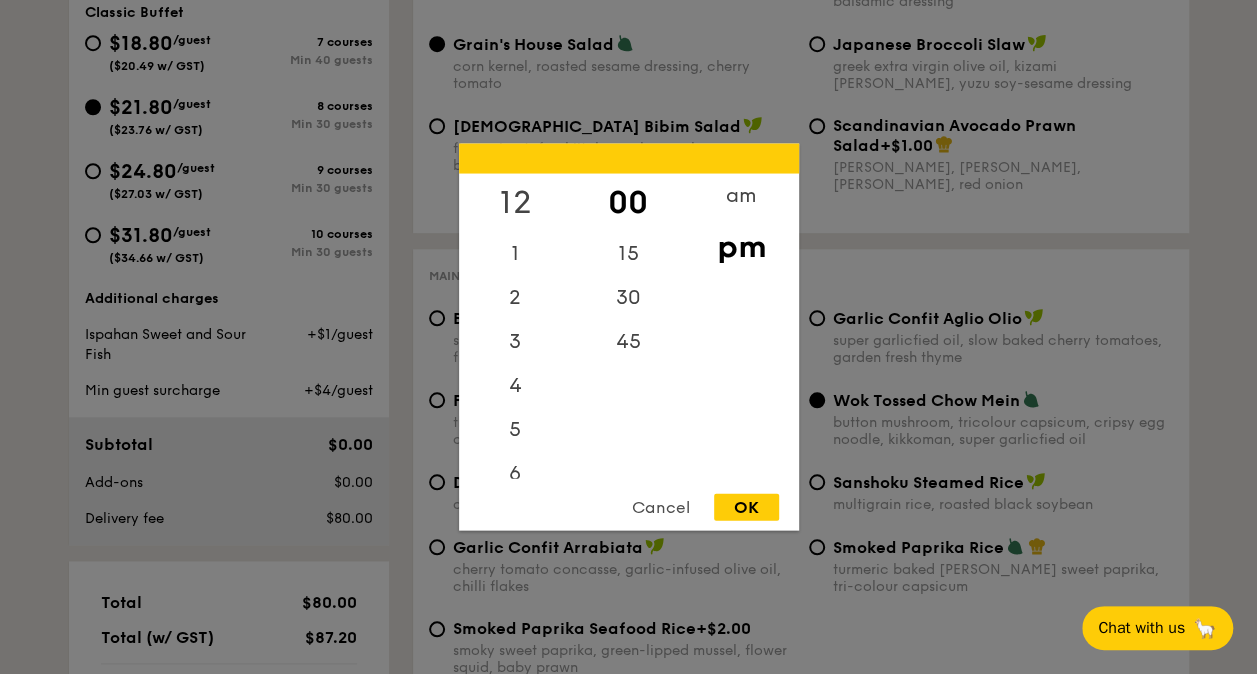 click on "12" at bounding box center (515, 203) 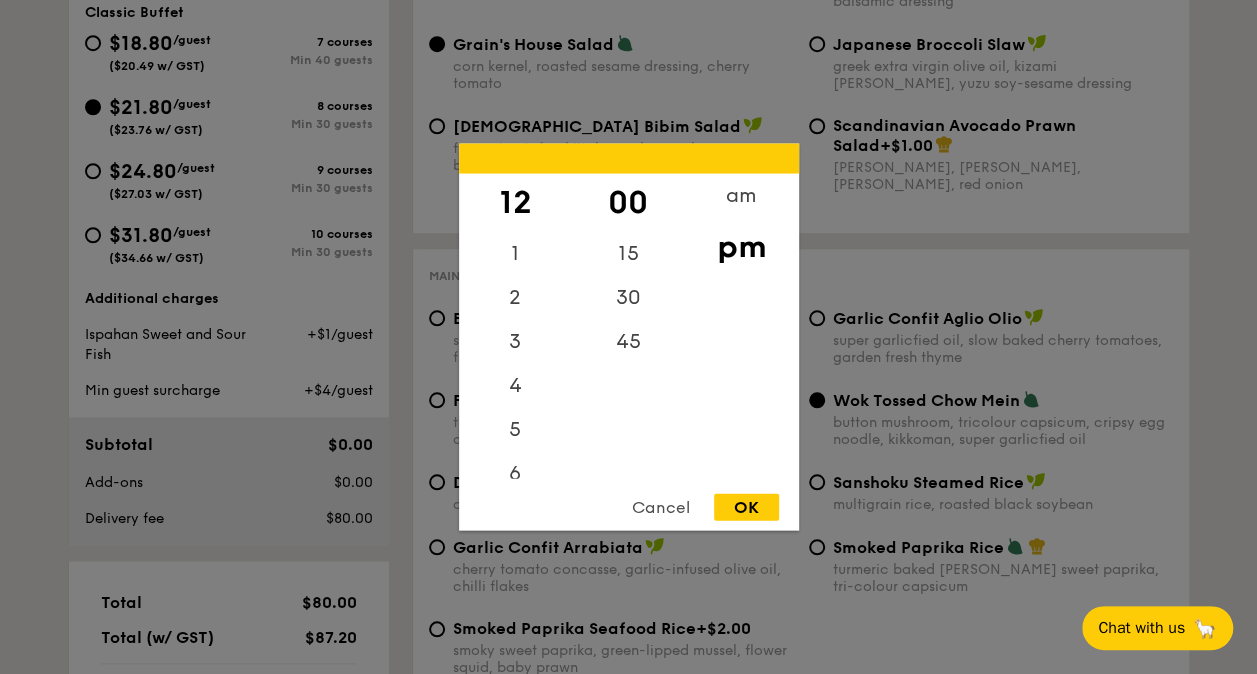 click on "OK" at bounding box center (746, 507) 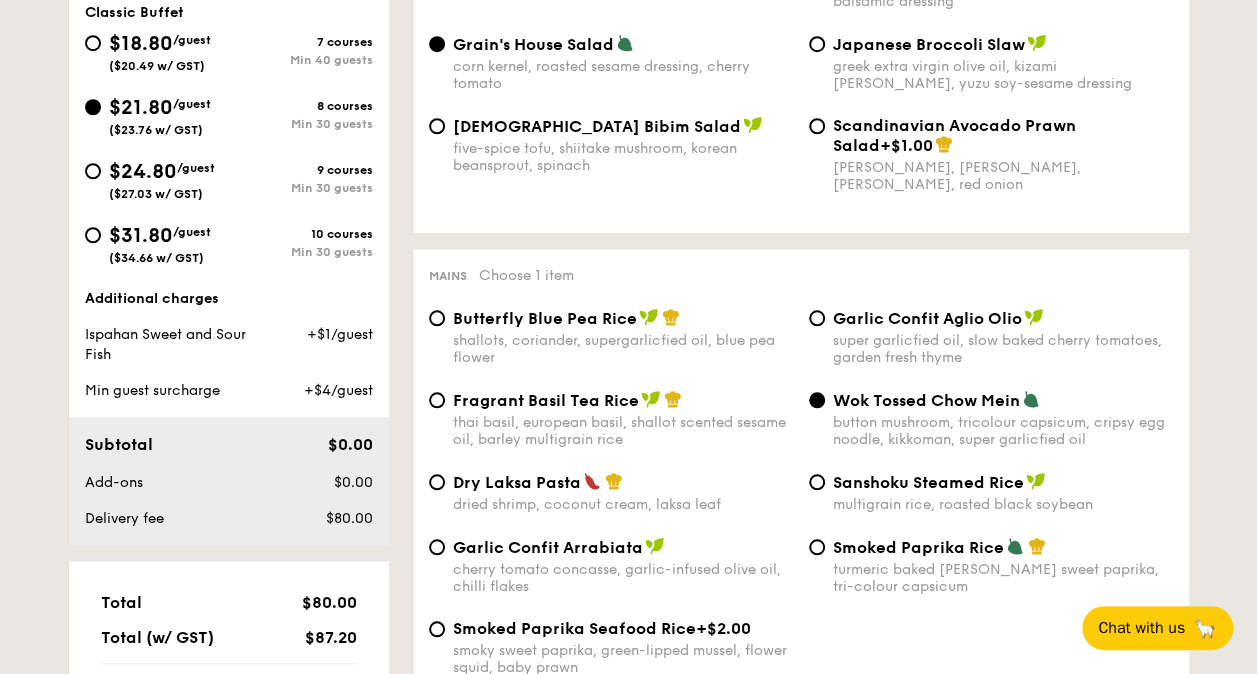 scroll, scrollTop: 1170, scrollLeft: 0, axis: vertical 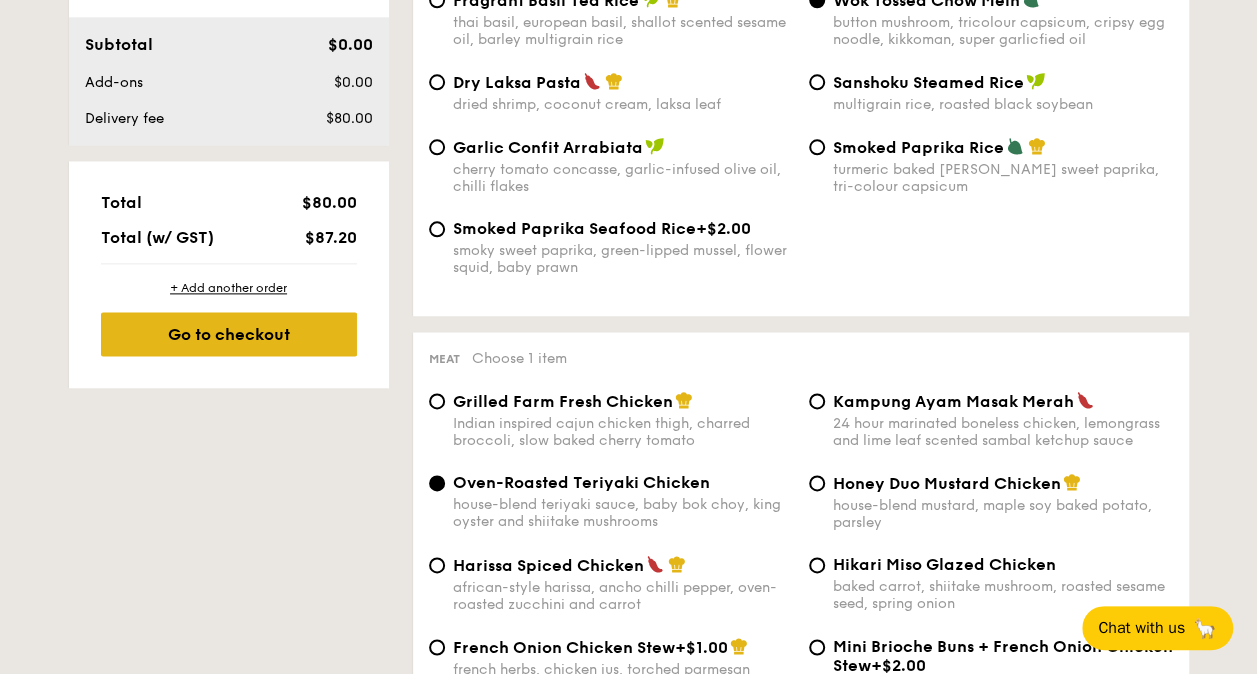 click on "Go to checkout" at bounding box center (229, 334) 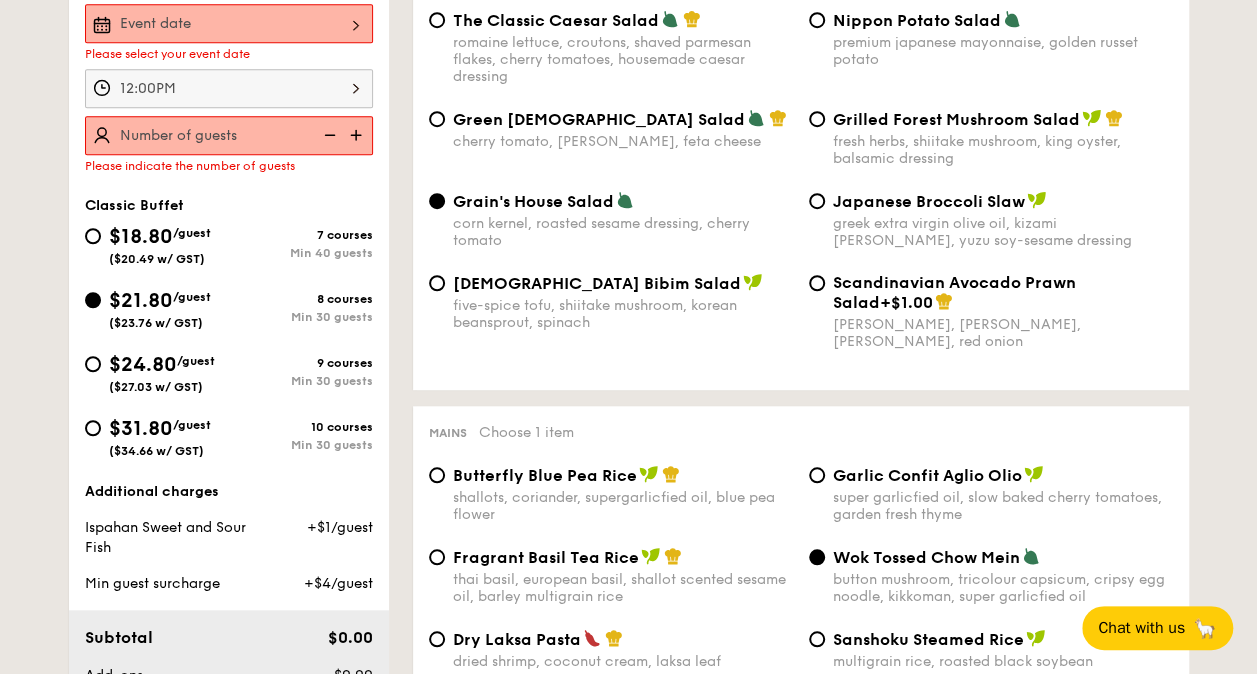 scroll, scrollTop: 534, scrollLeft: 0, axis: vertical 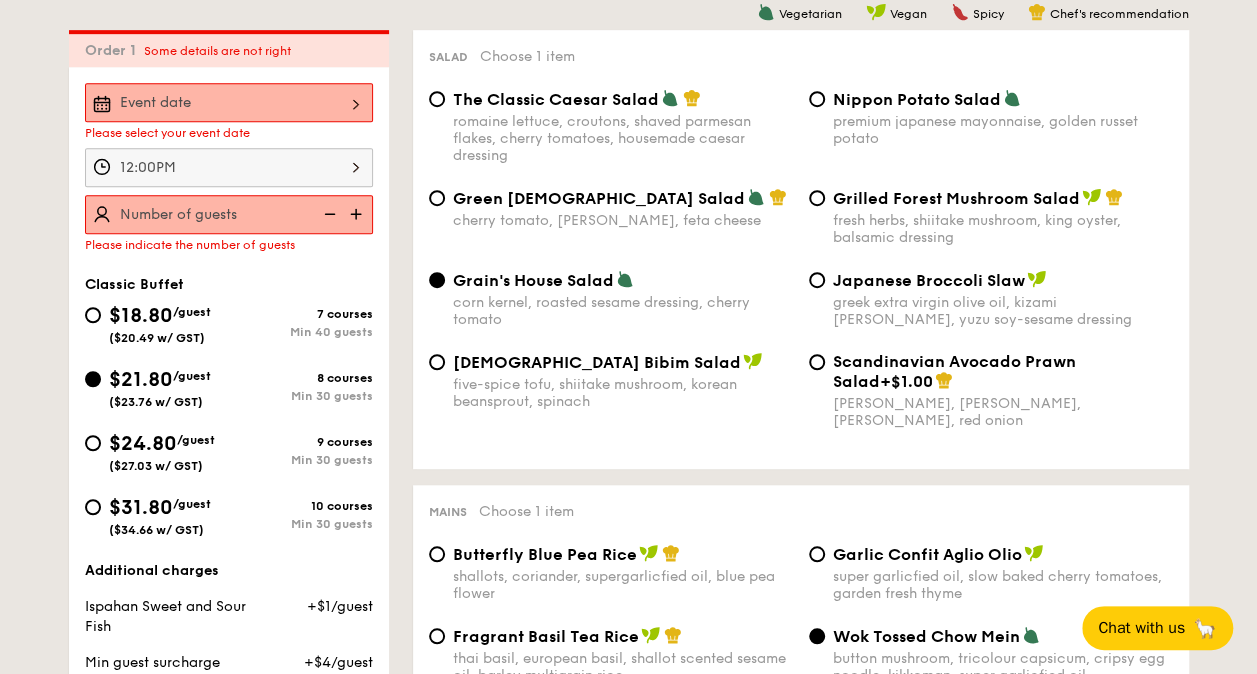 click at bounding box center (229, 102) 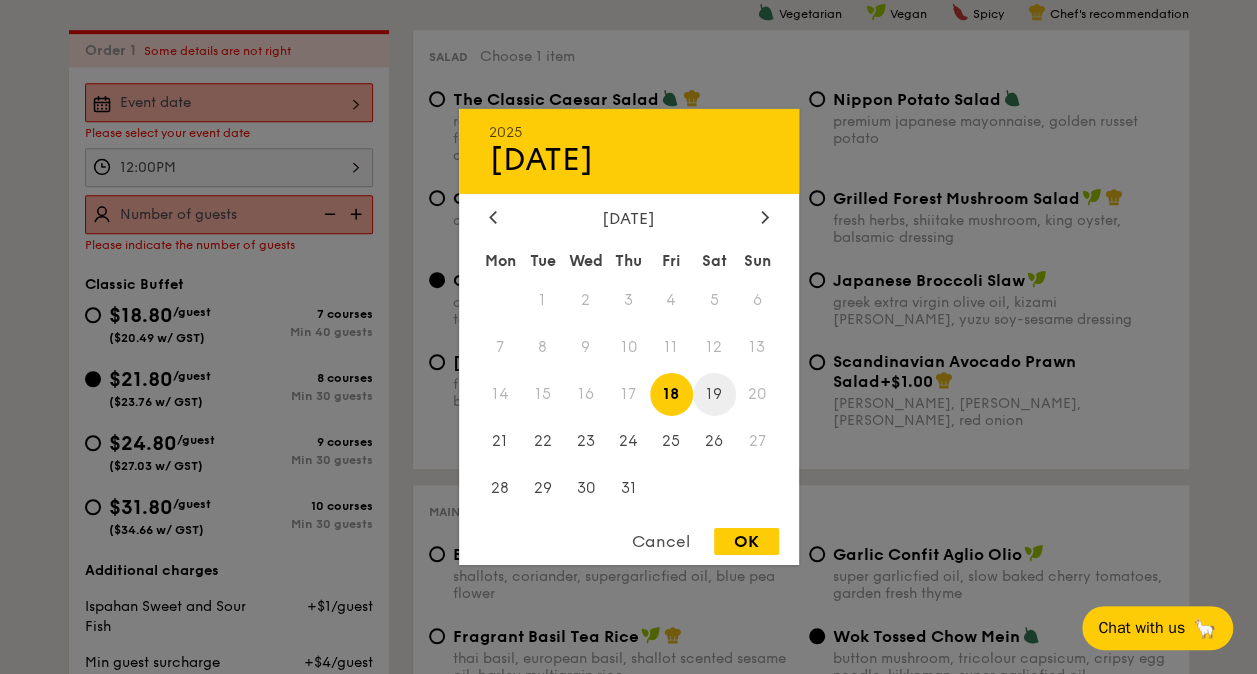 click on "19" at bounding box center [714, 394] 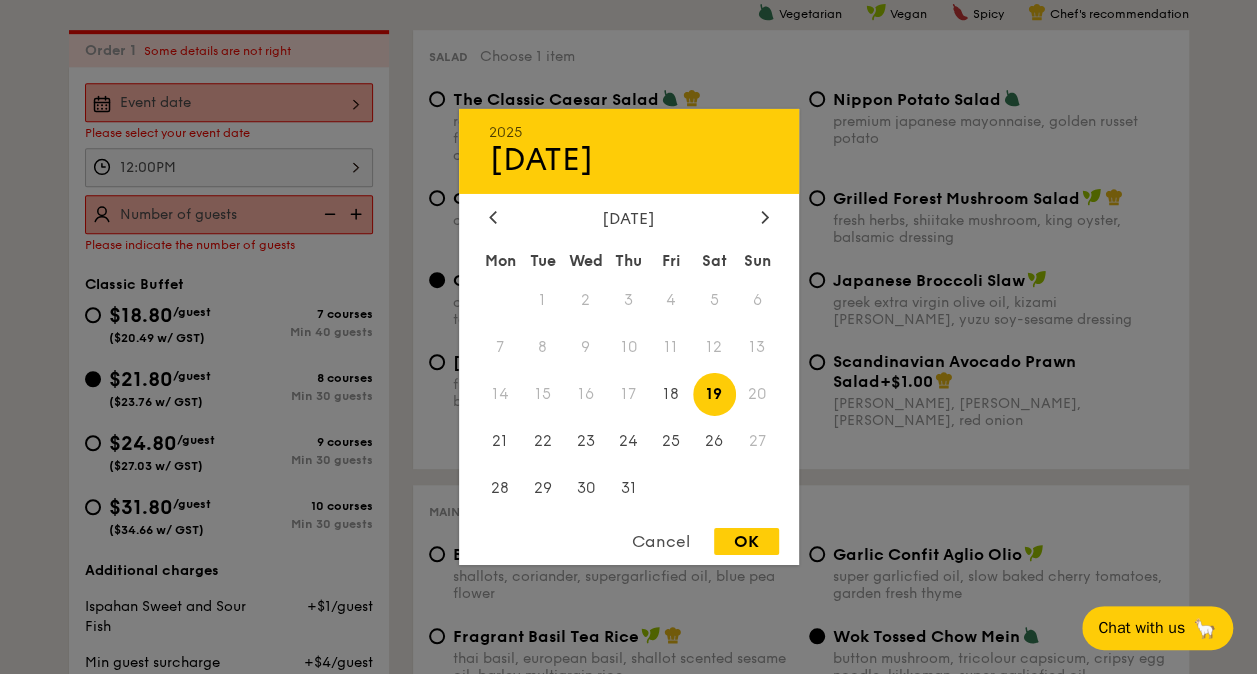 click on "OK" at bounding box center (746, 541) 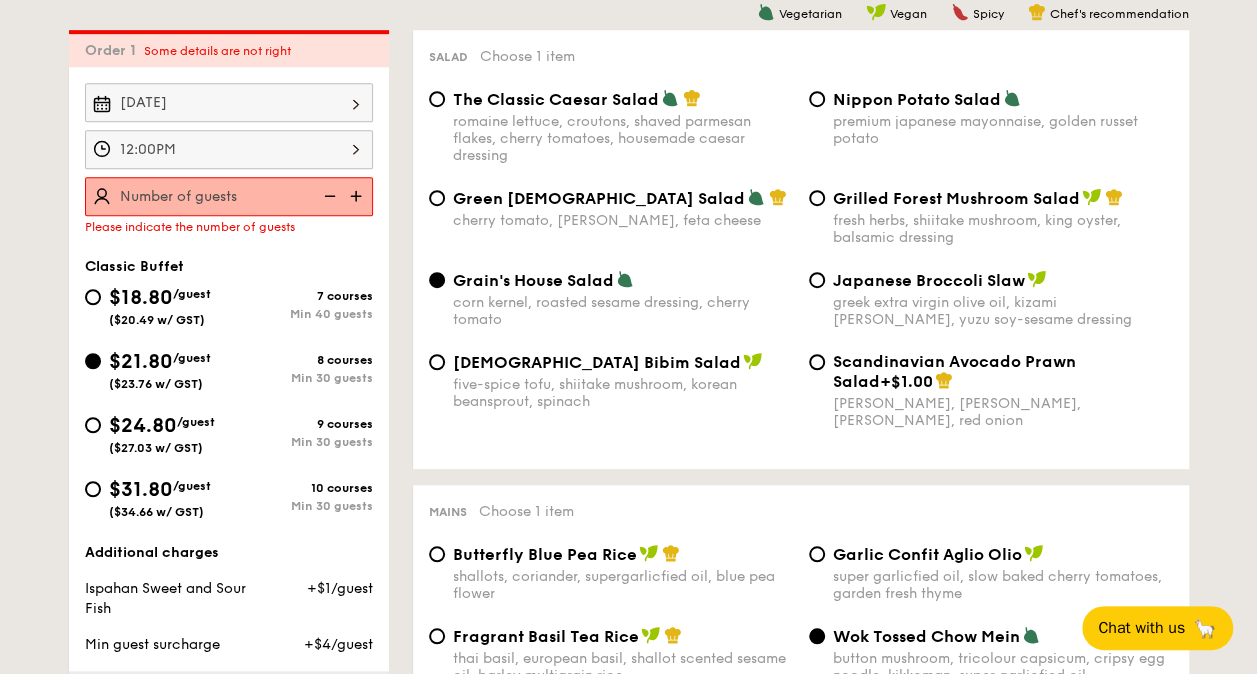 click at bounding box center [358, 196] 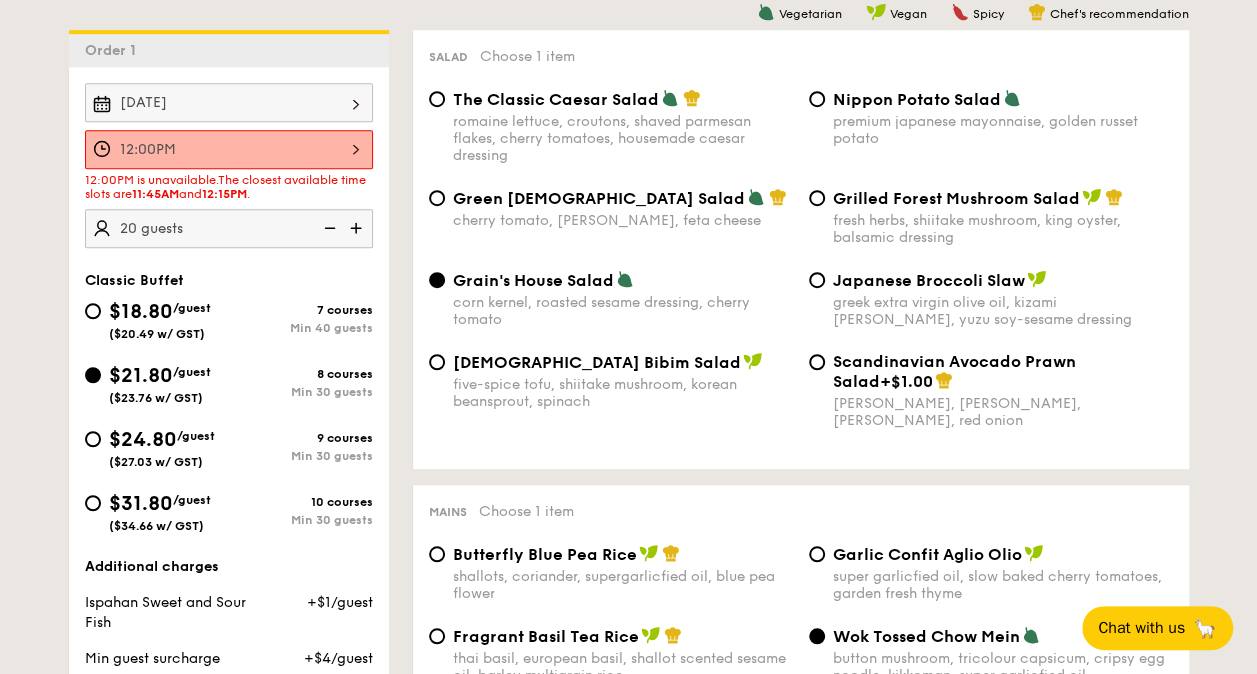 click at bounding box center (358, 228) 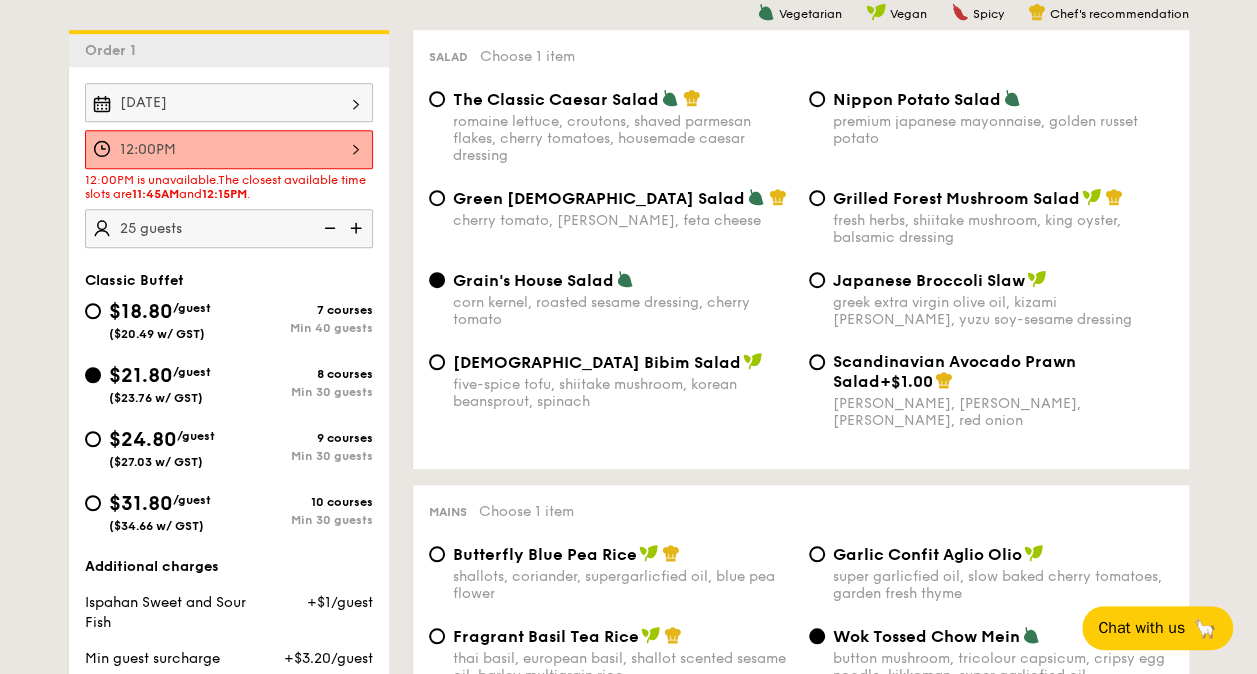 click at bounding box center (358, 228) 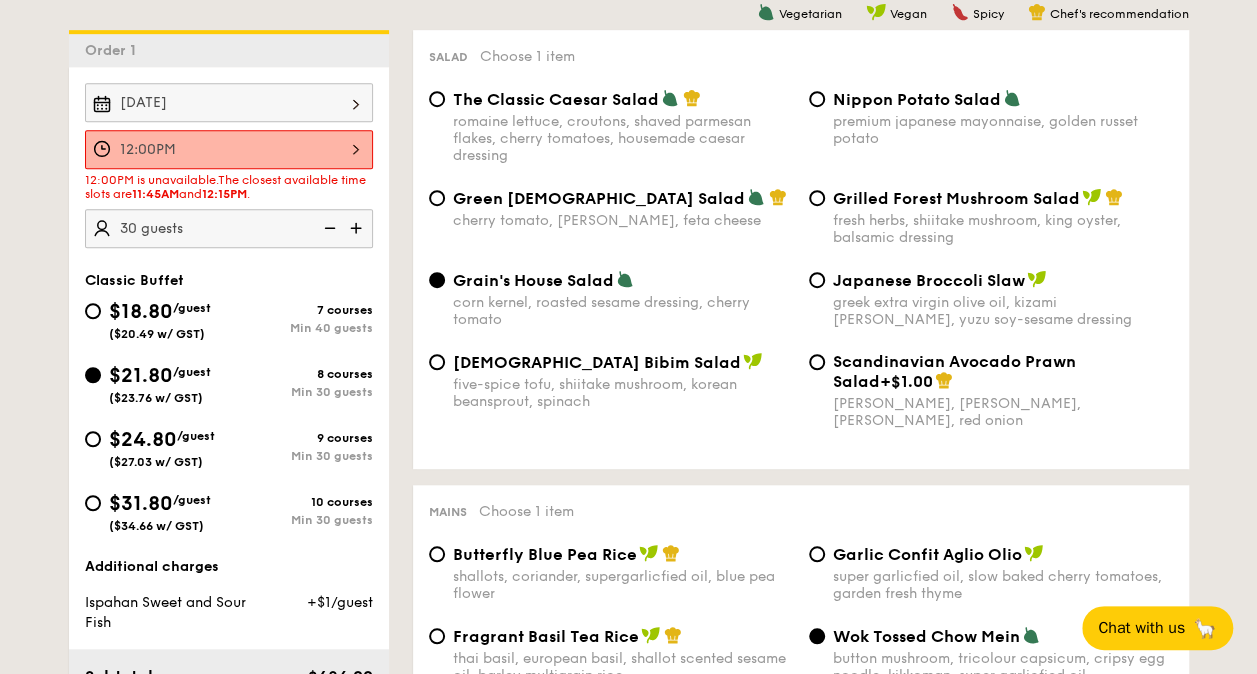 click at bounding box center (358, 228) 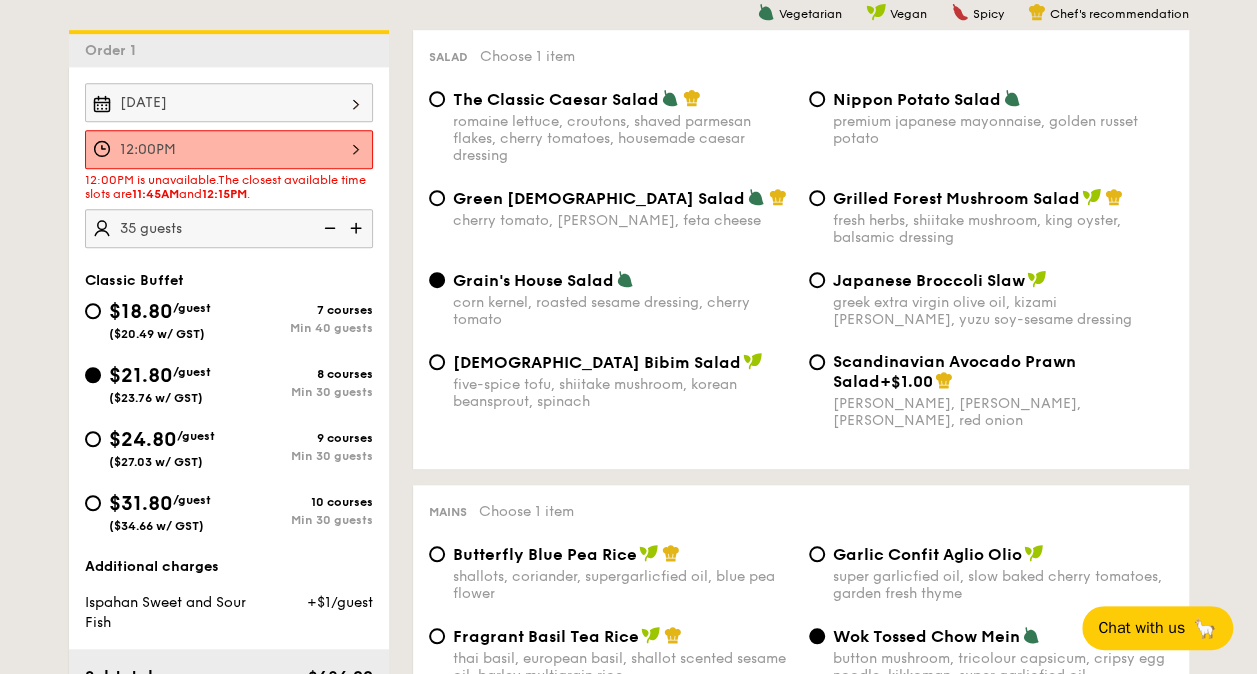 click at bounding box center (358, 228) 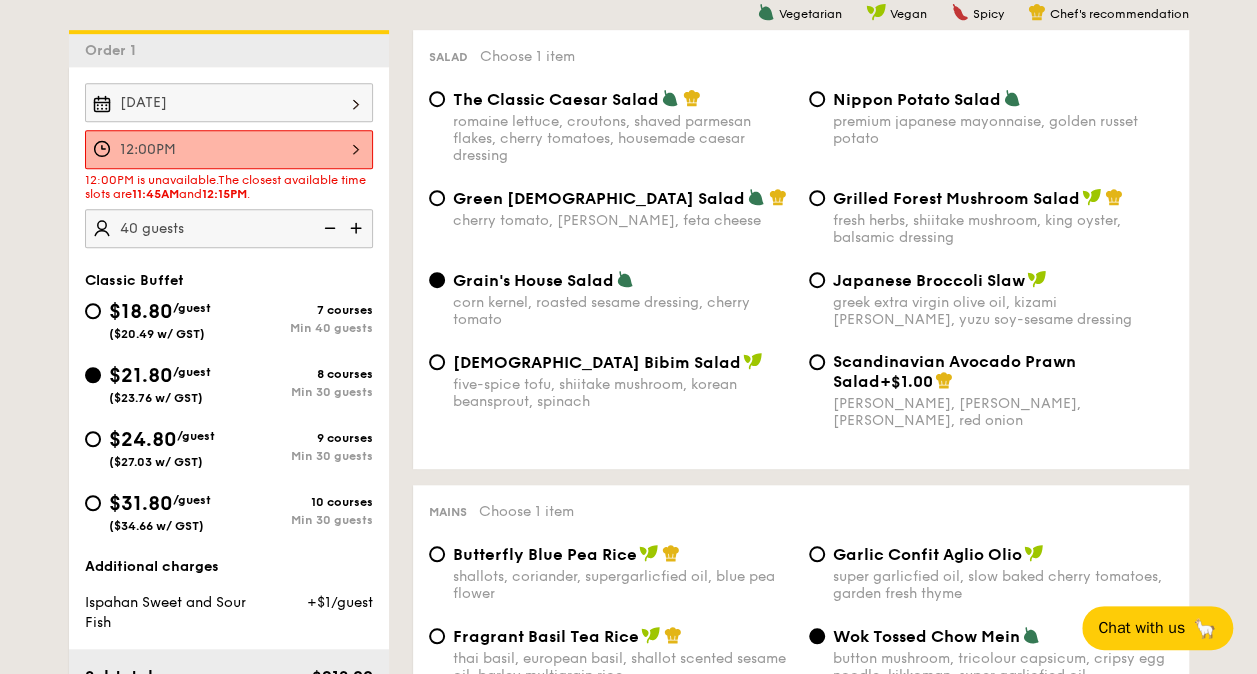 click at bounding box center [358, 228] 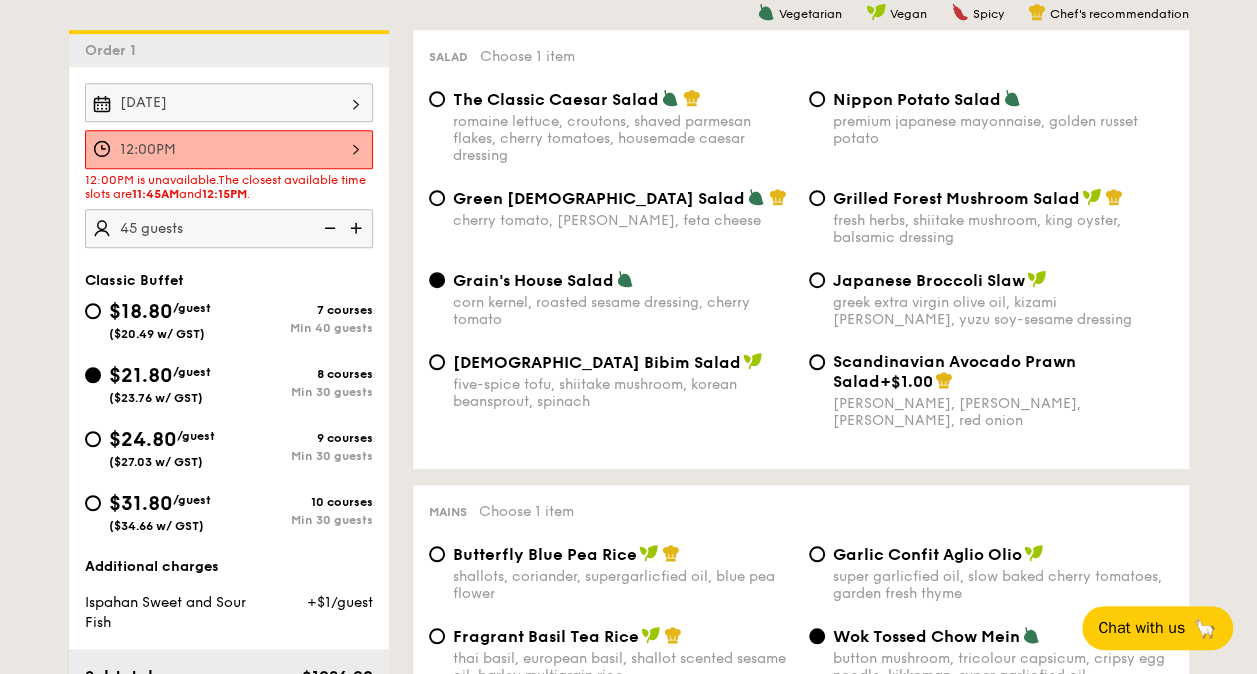 click at bounding box center [328, 228] 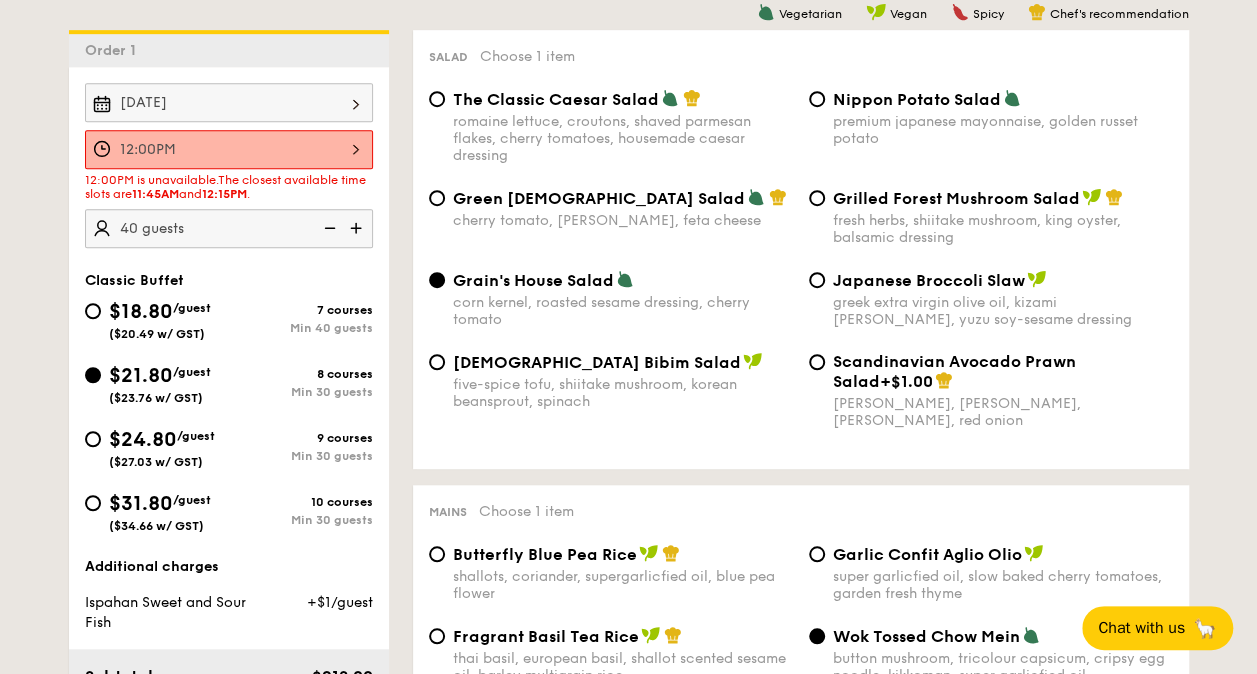 click at bounding box center [328, 228] 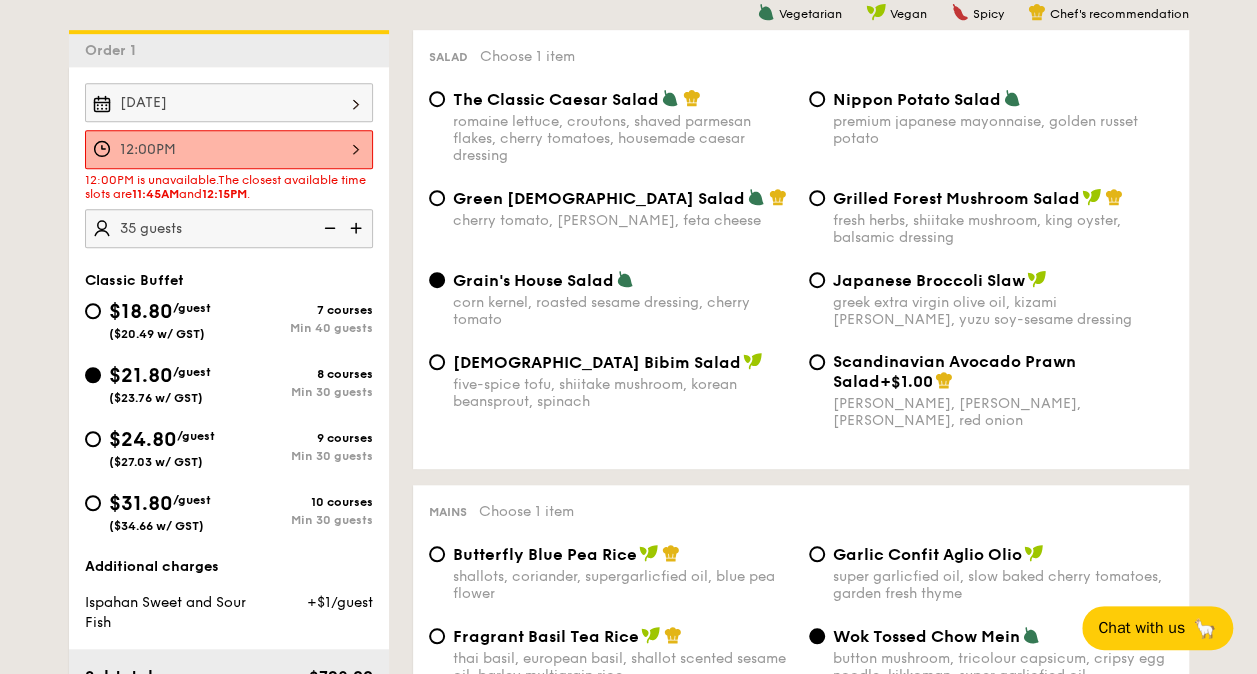 click at bounding box center [328, 228] 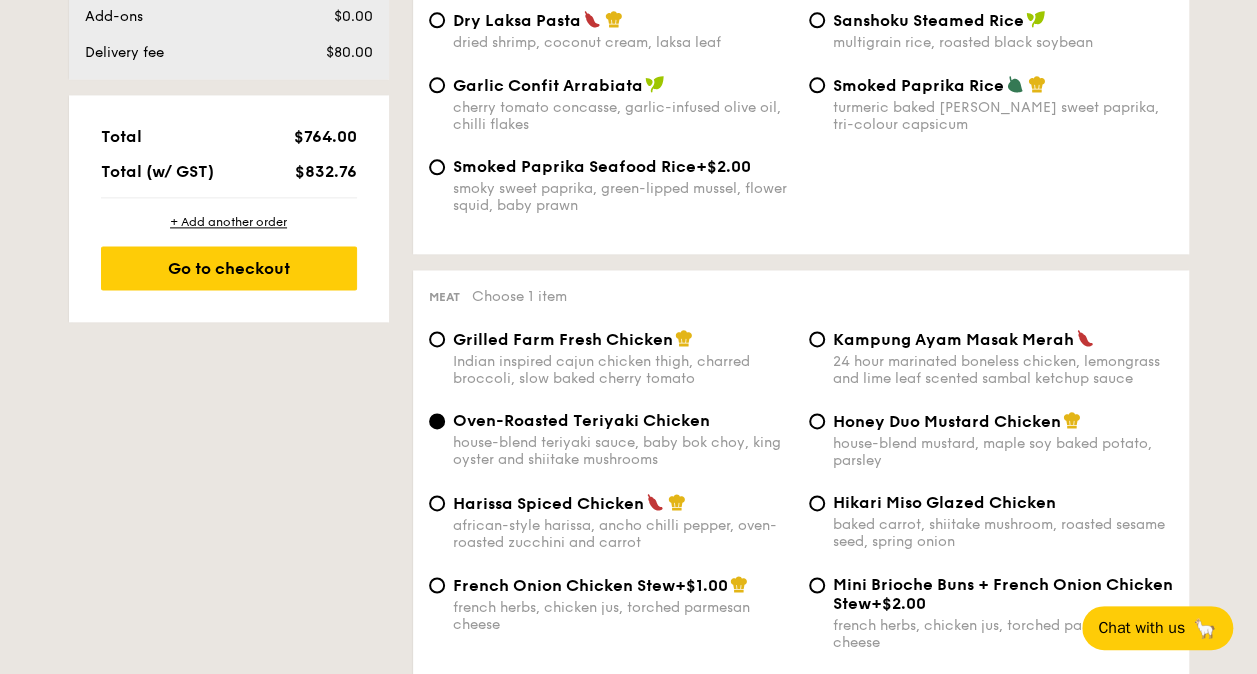 scroll, scrollTop: 1234, scrollLeft: 0, axis: vertical 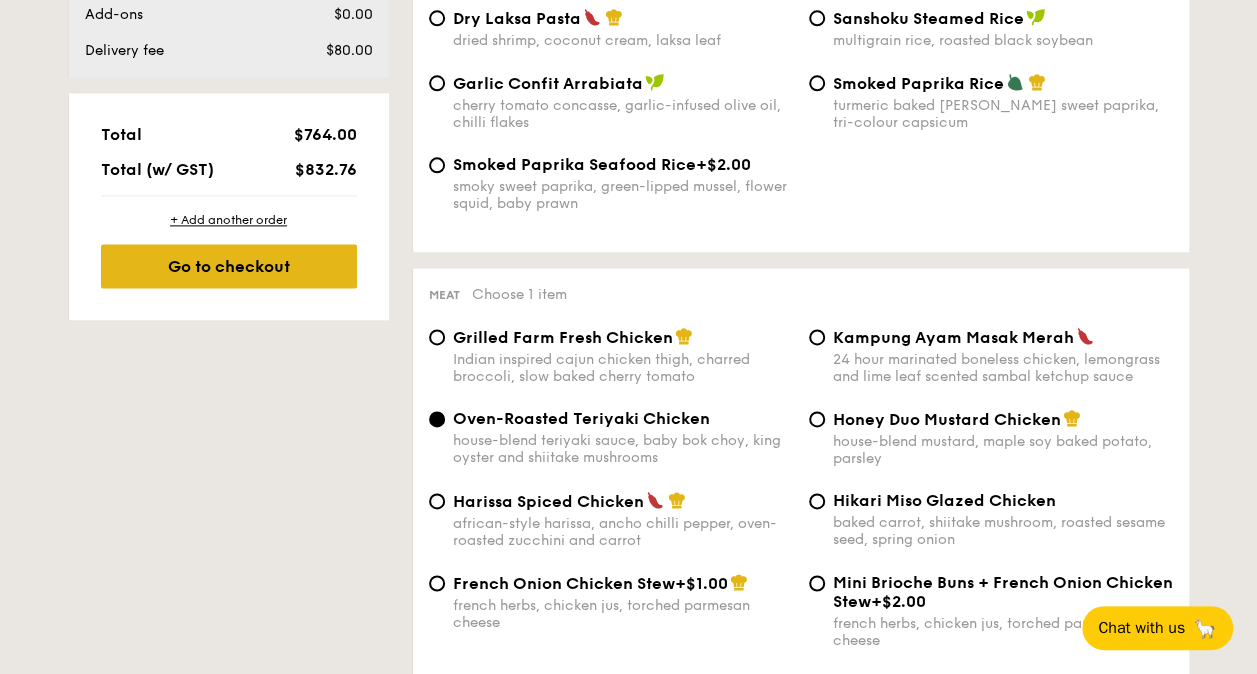 click on "Go to checkout" at bounding box center (229, 266) 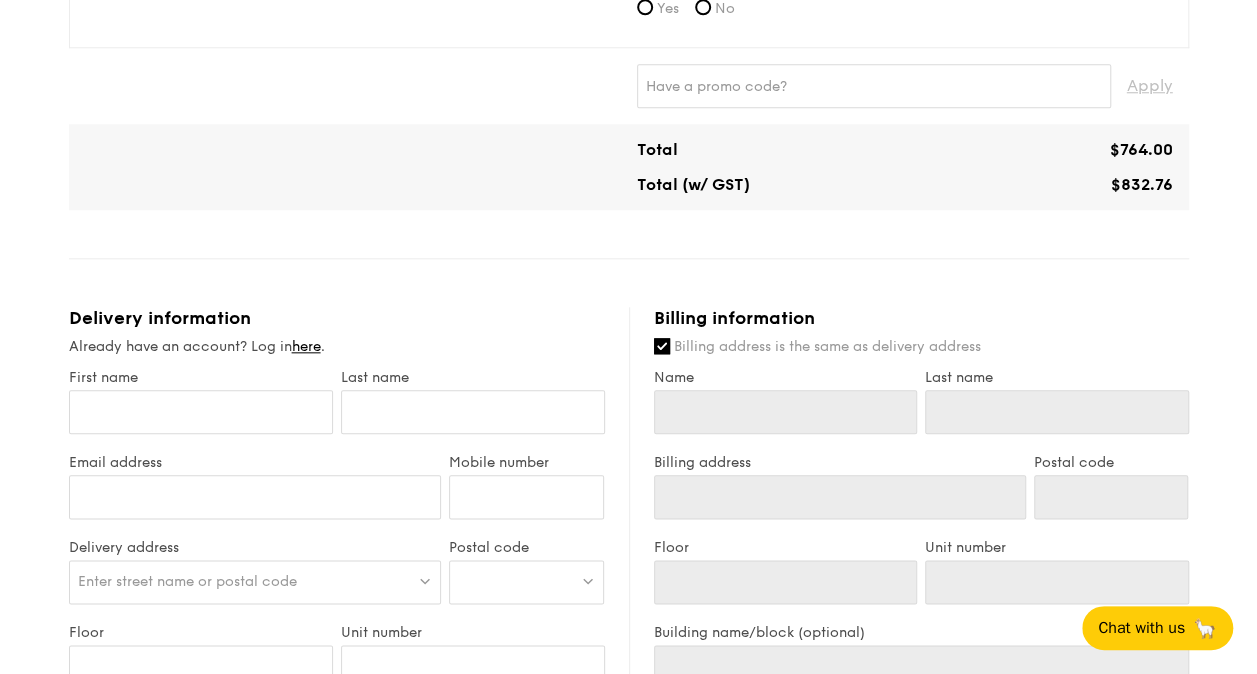 scroll, scrollTop: 678, scrollLeft: 0, axis: vertical 